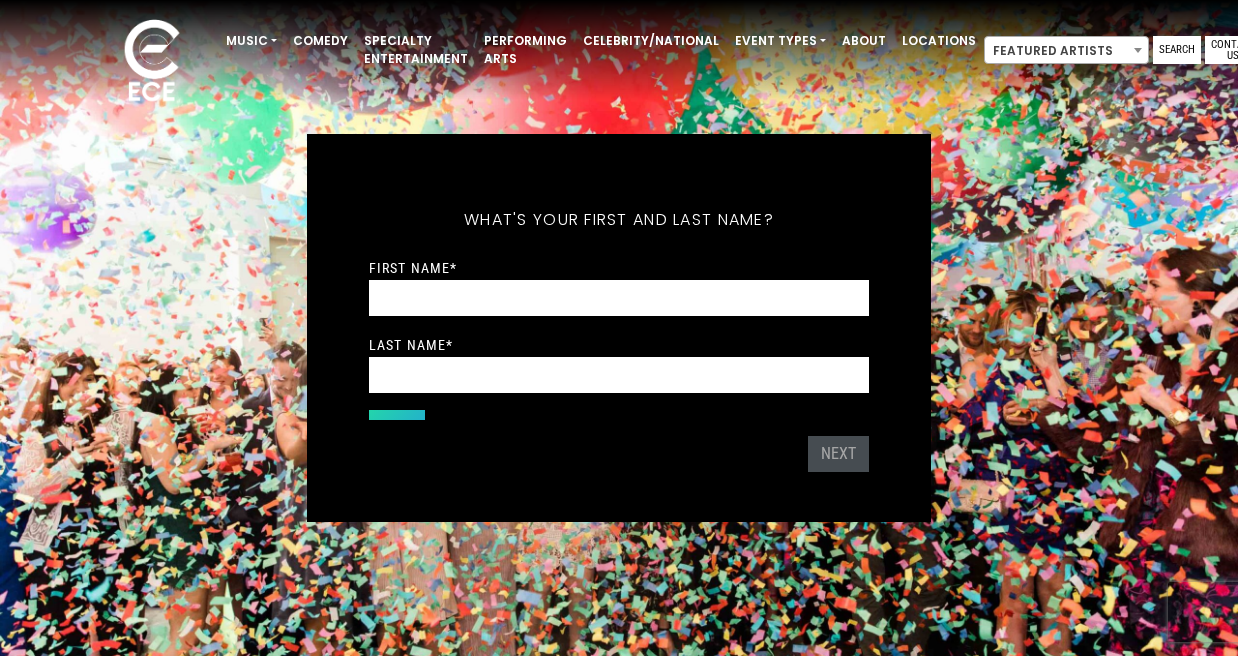 scroll, scrollTop: 0, scrollLeft: 0, axis: both 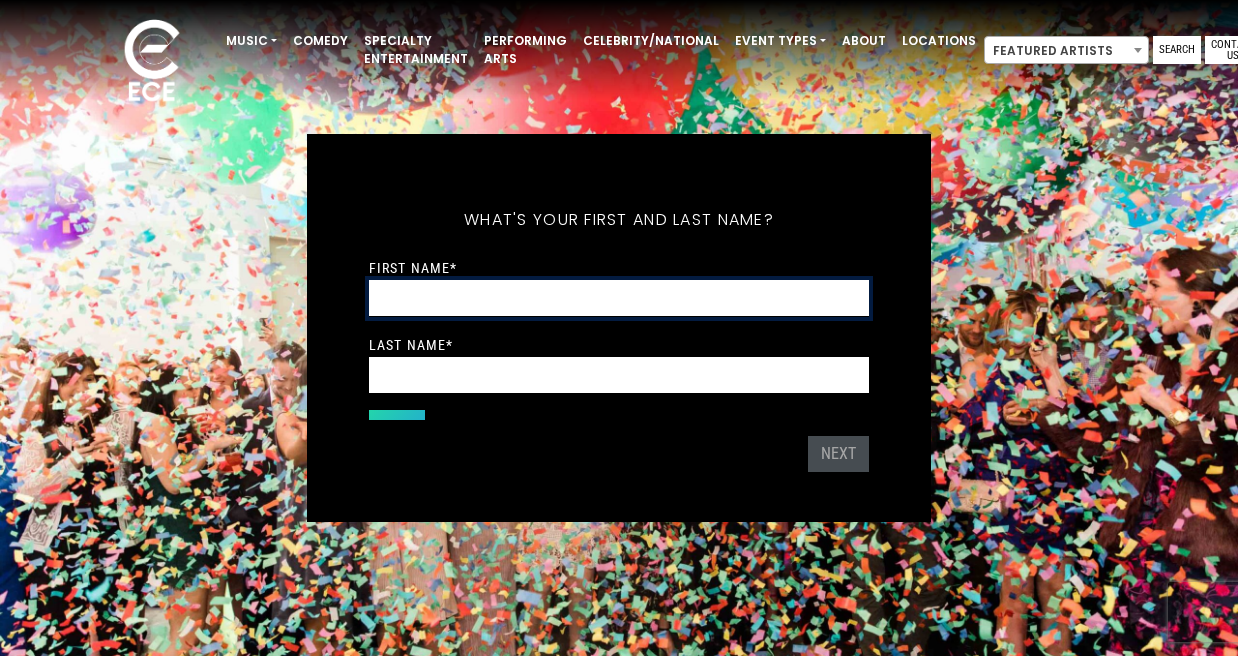click on "First Name *" at bounding box center [619, 298] 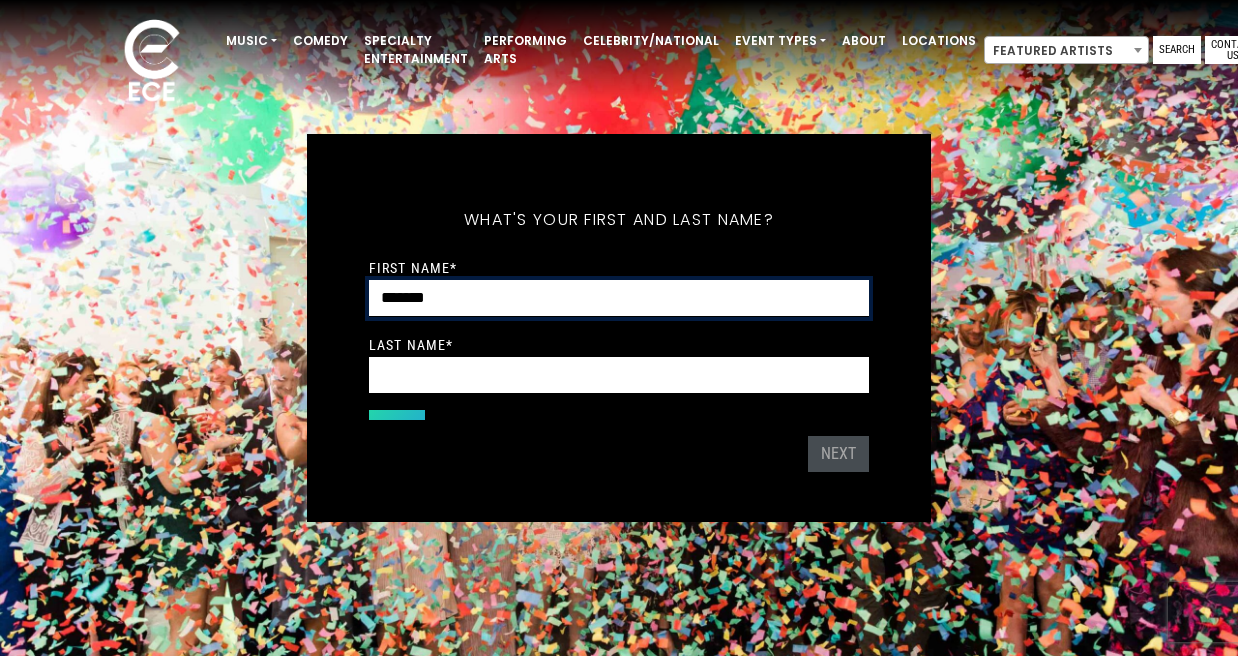 type on "*******" 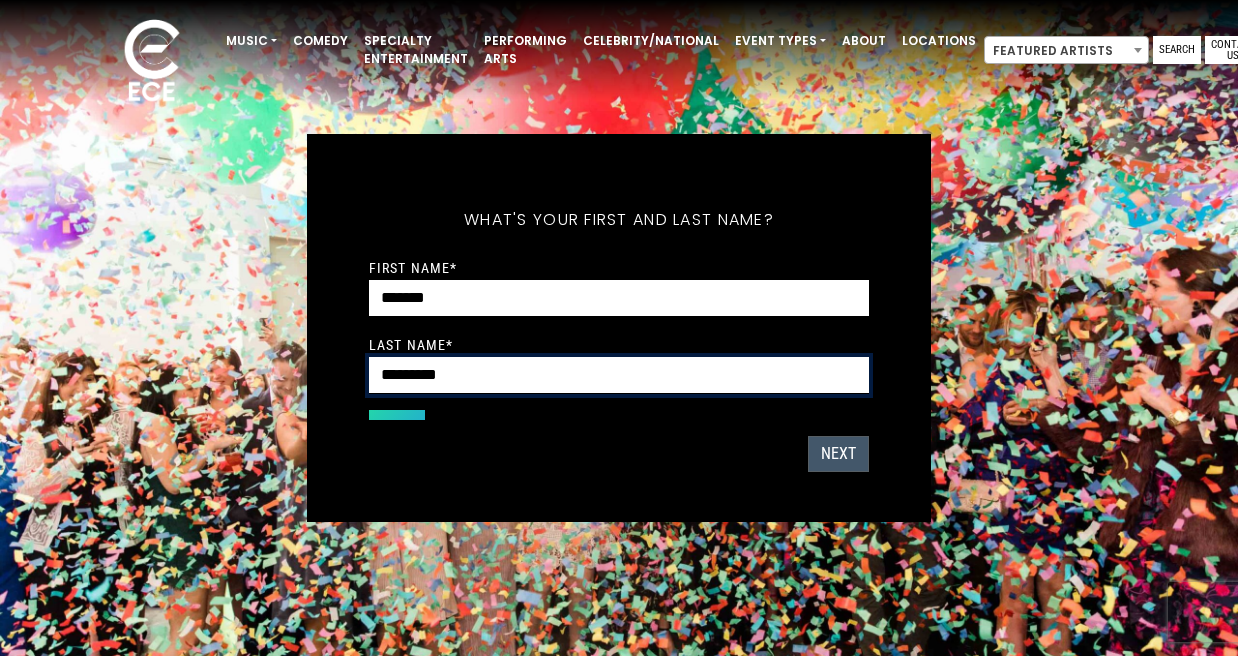 type on "*********" 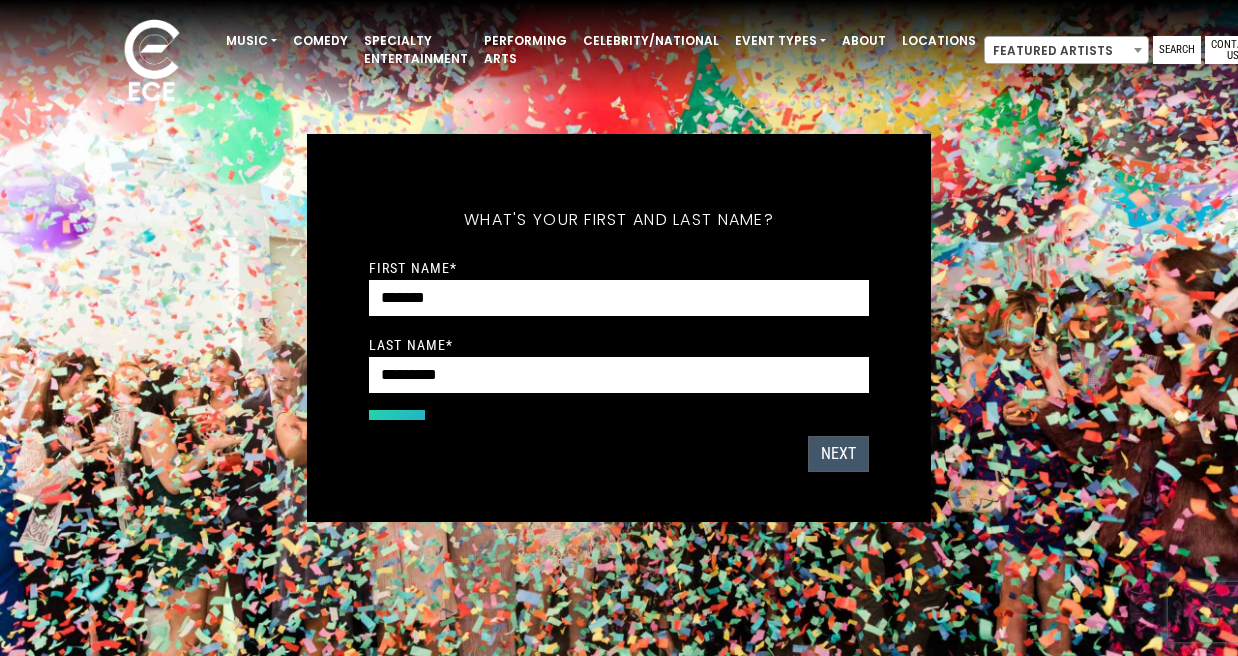 click on "Next" at bounding box center (838, 454) 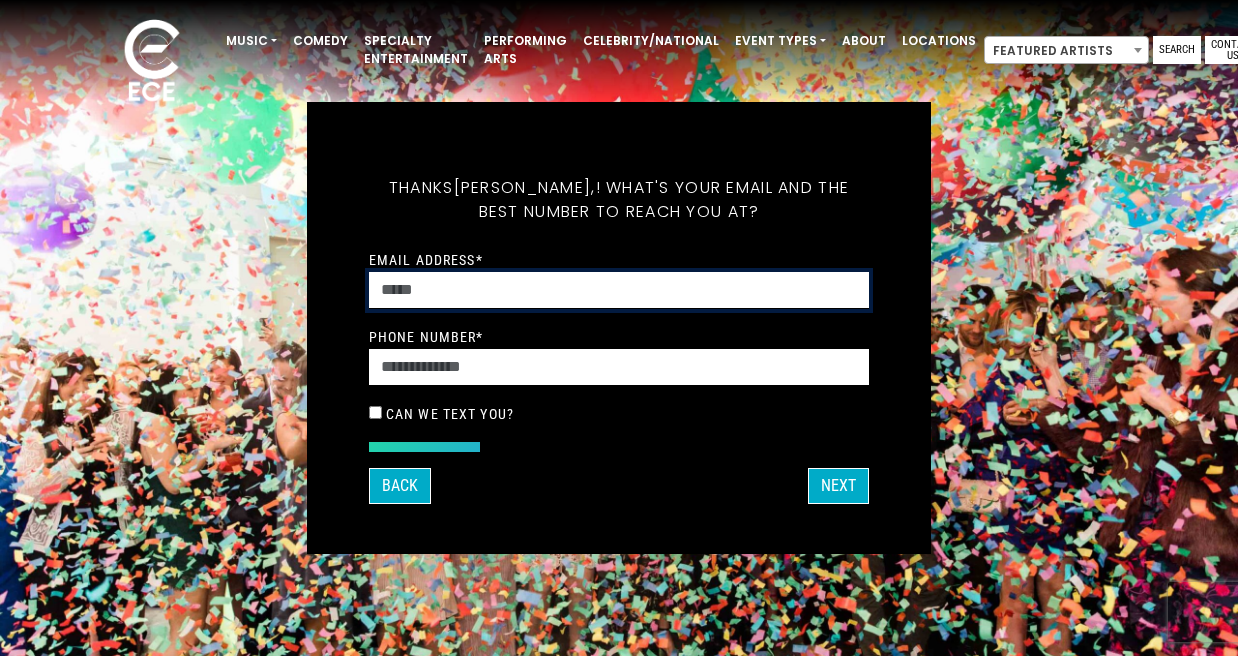 click on "Email Address *" at bounding box center (619, 290) 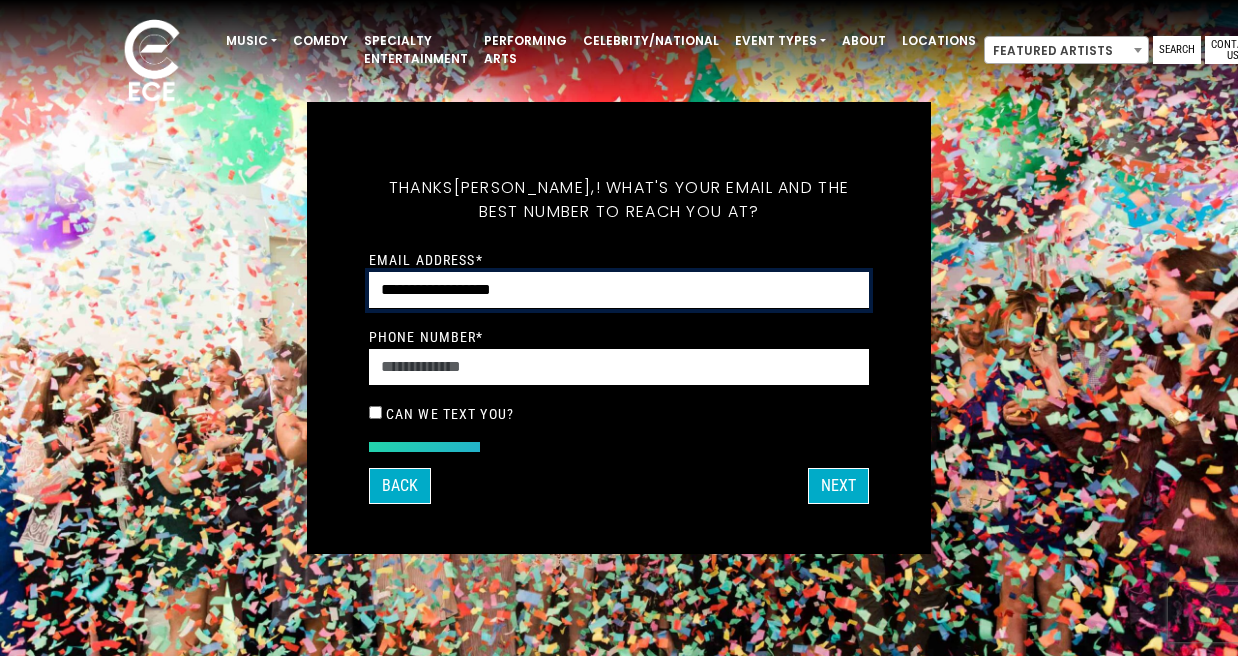 type on "**********" 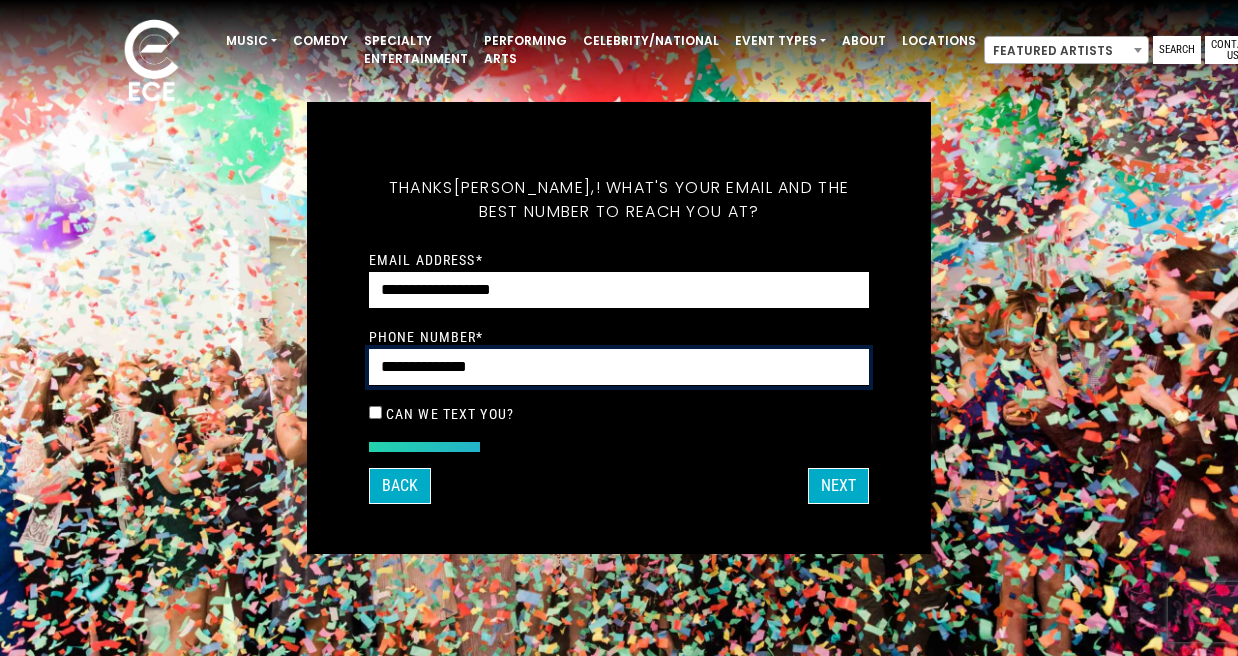 type on "**********" 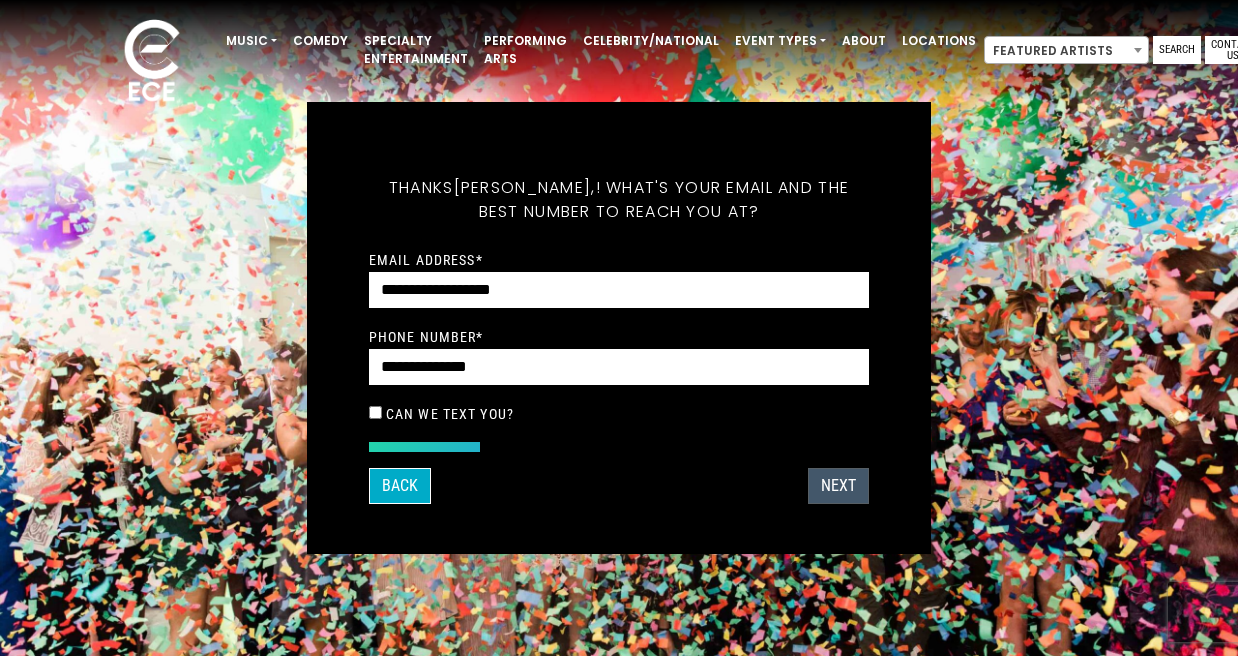 click on "Next" at bounding box center (838, 486) 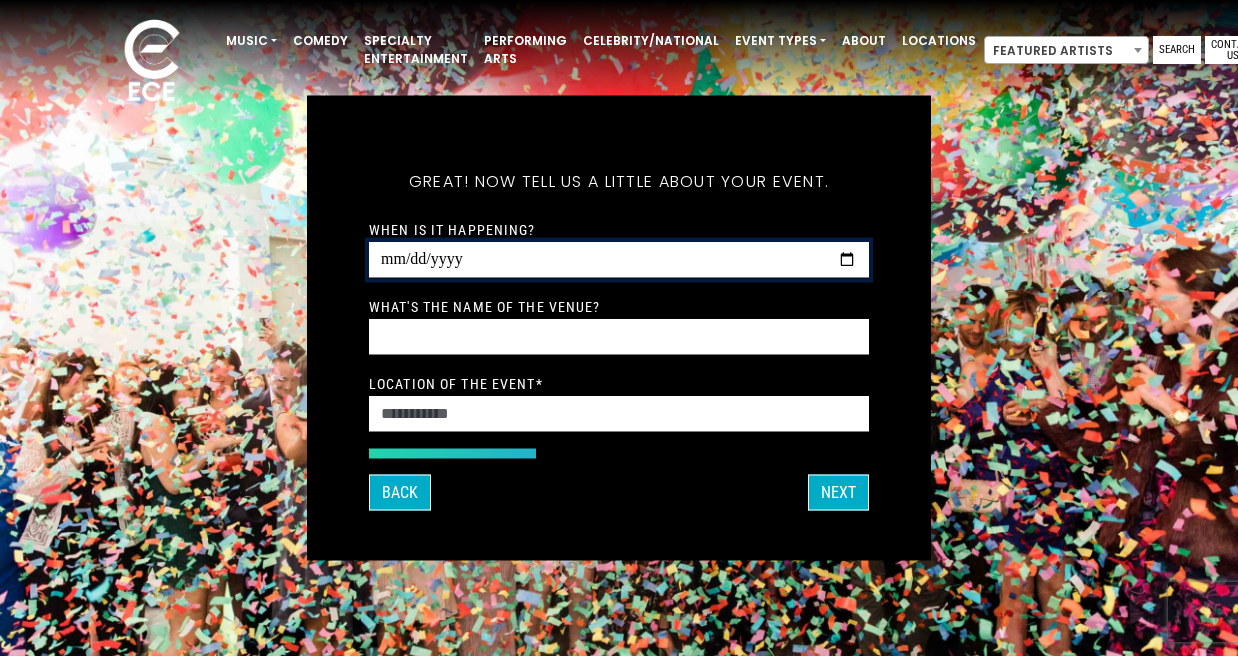 click on "When is it happening?" at bounding box center [619, 260] 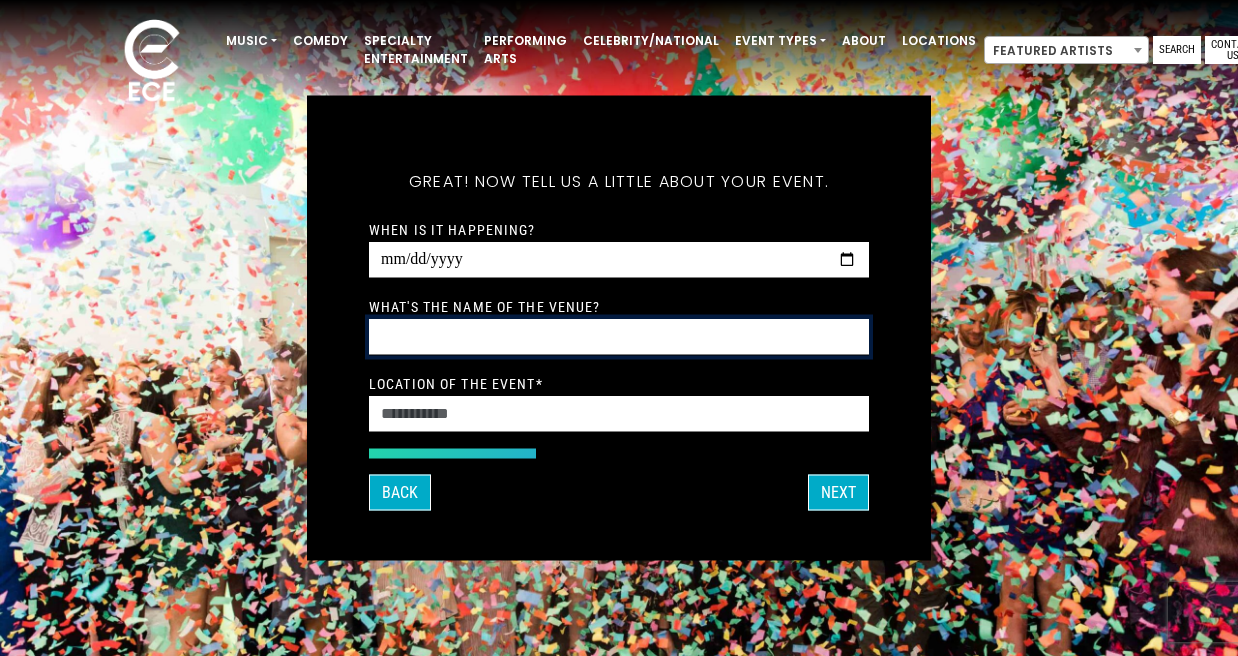 click on "What's the name of the venue?" at bounding box center [619, 337] 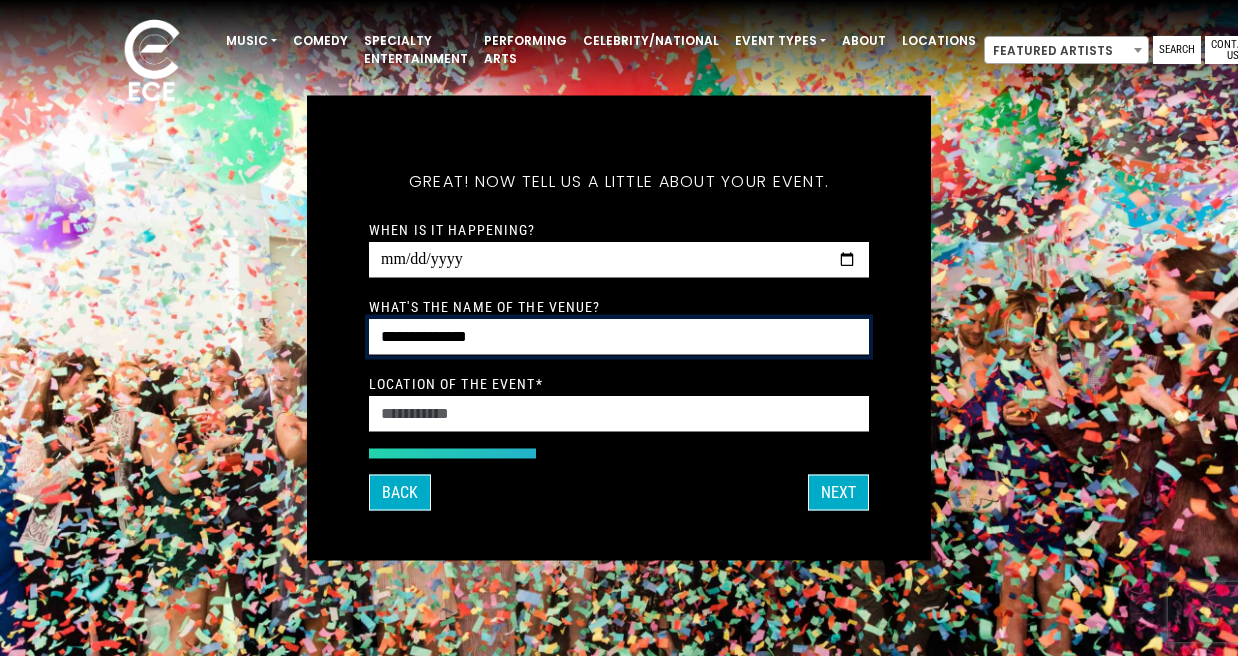 type on "**********" 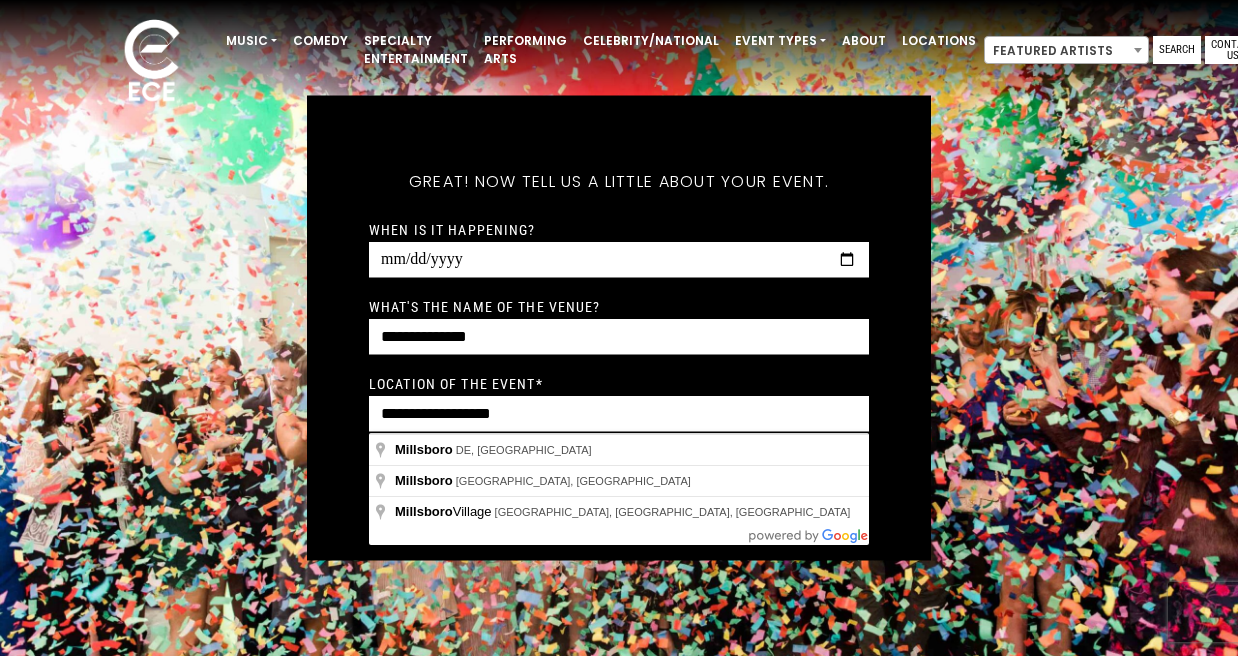 type on "**********" 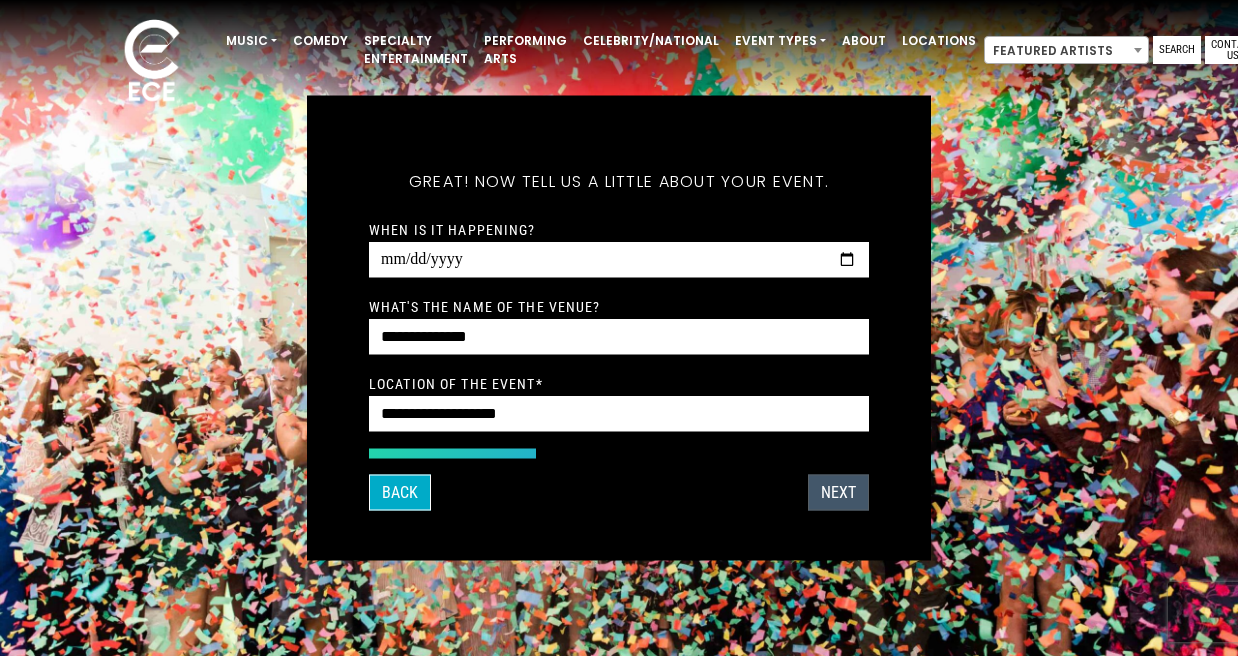 click on "Next" at bounding box center [838, 493] 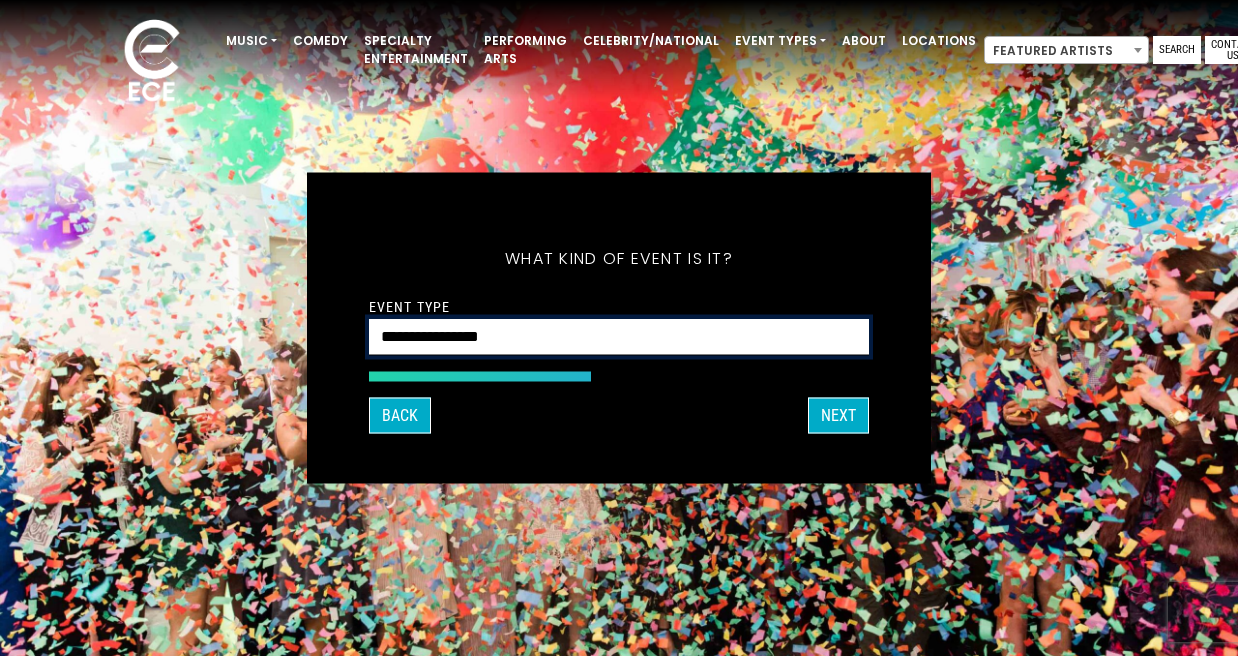 click on "**********" at bounding box center (619, 337) 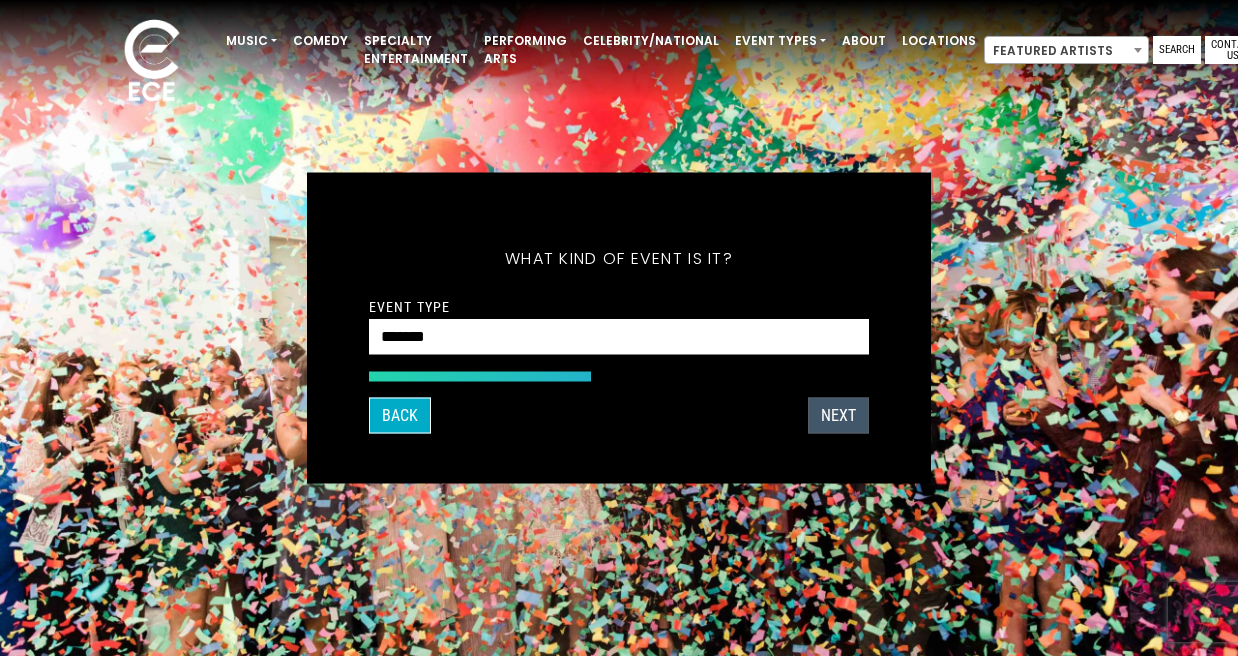 click on "Next" at bounding box center (838, 416) 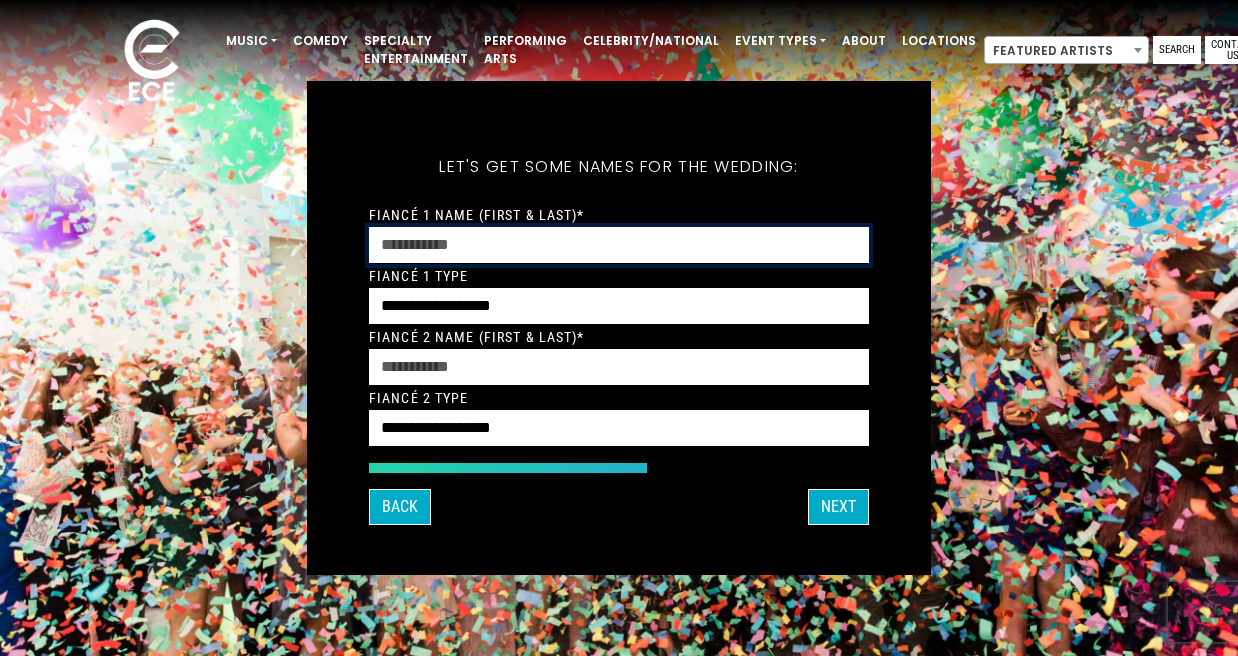 click on "Fiancé 1 Name (First & Last)*" at bounding box center (619, 245) 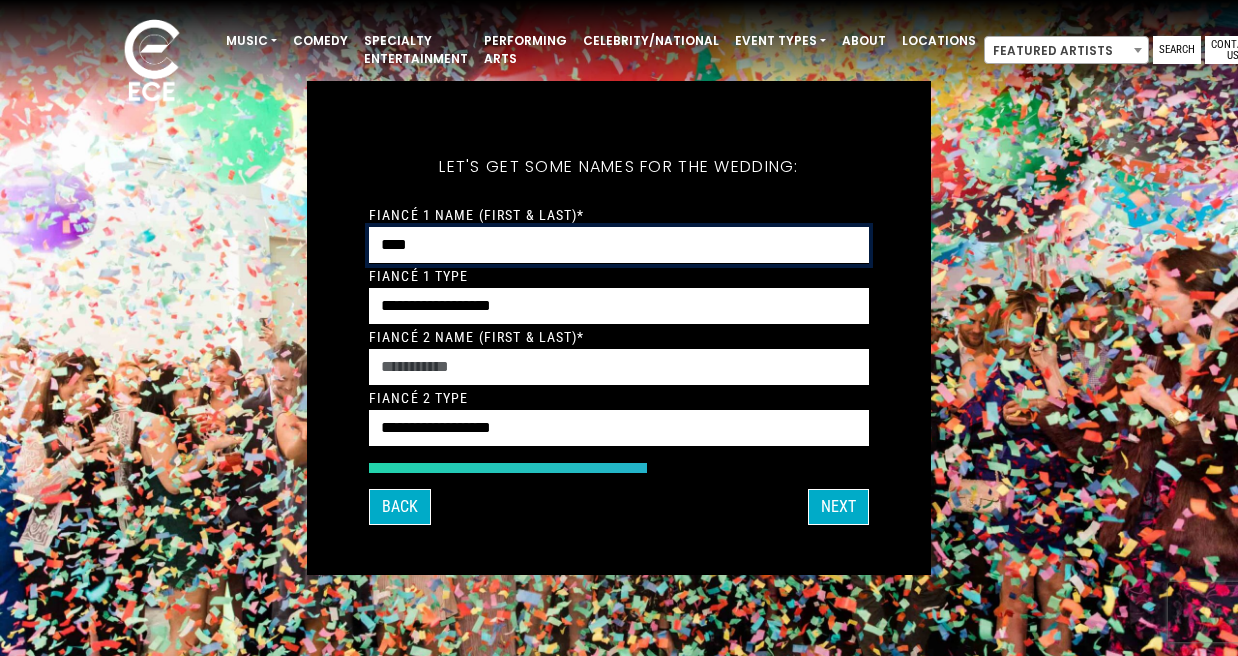 click on "****" at bounding box center (619, 245) 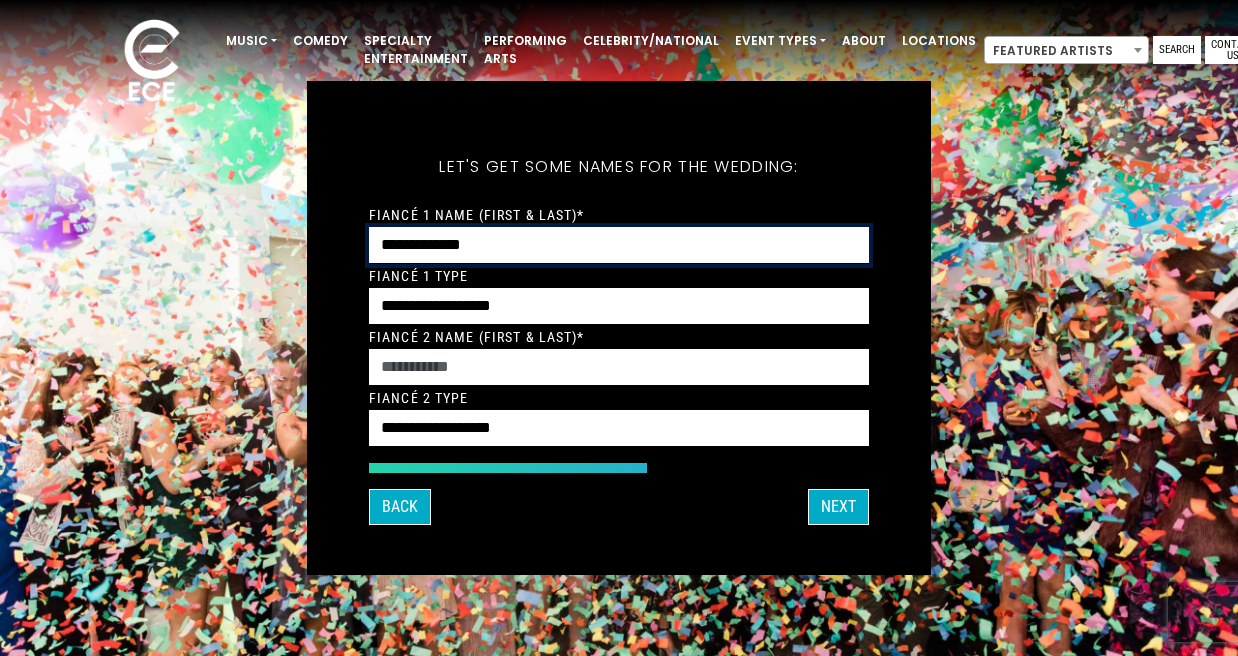 type on "**********" 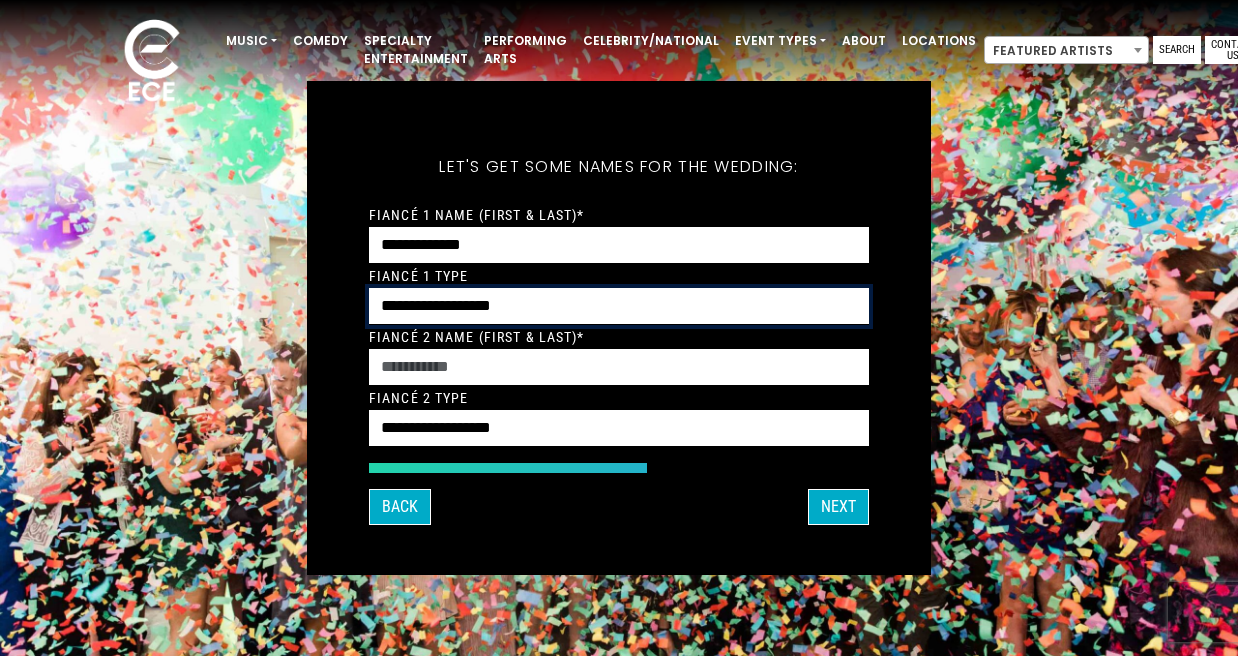 click on "**********" at bounding box center (619, 306) 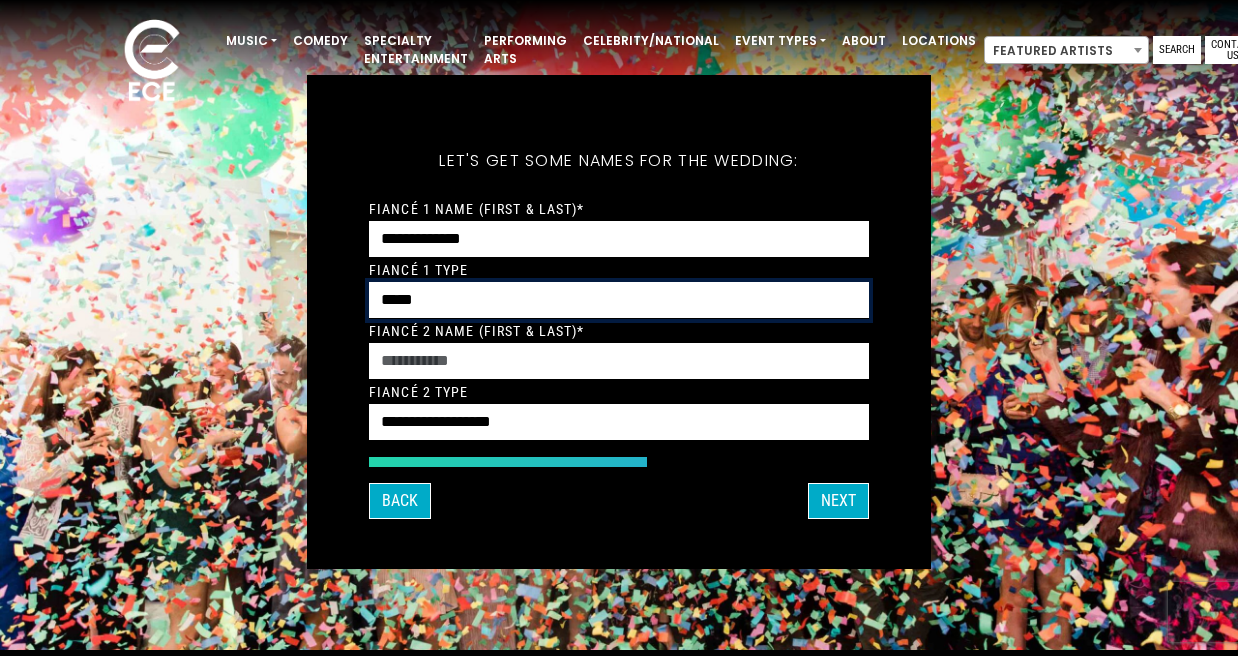 scroll, scrollTop: 8, scrollLeft: 0, axis: vertical 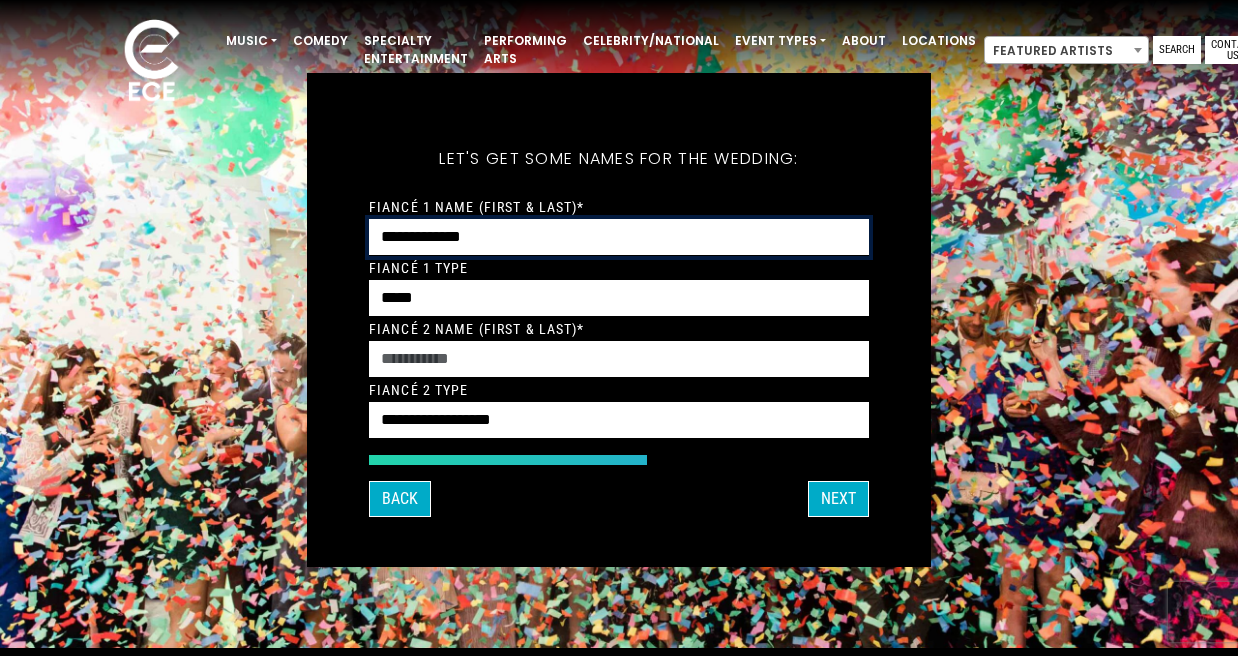 click on "**********" at bounding box center (619, 237) 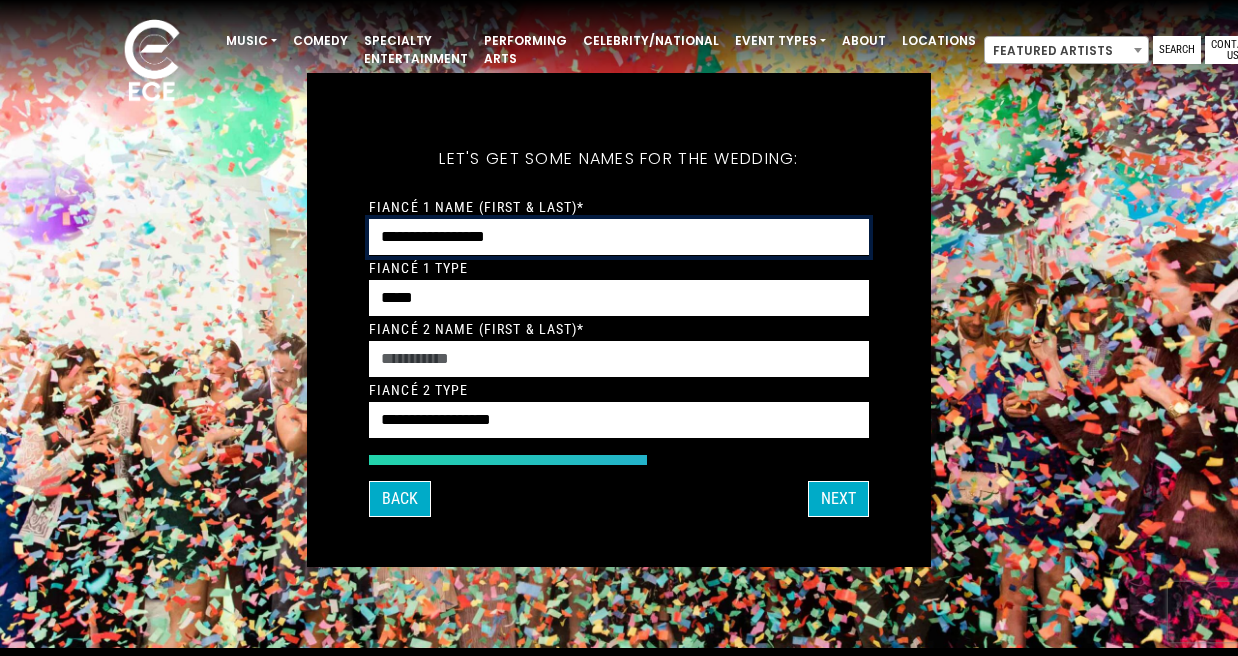 type on "**********" 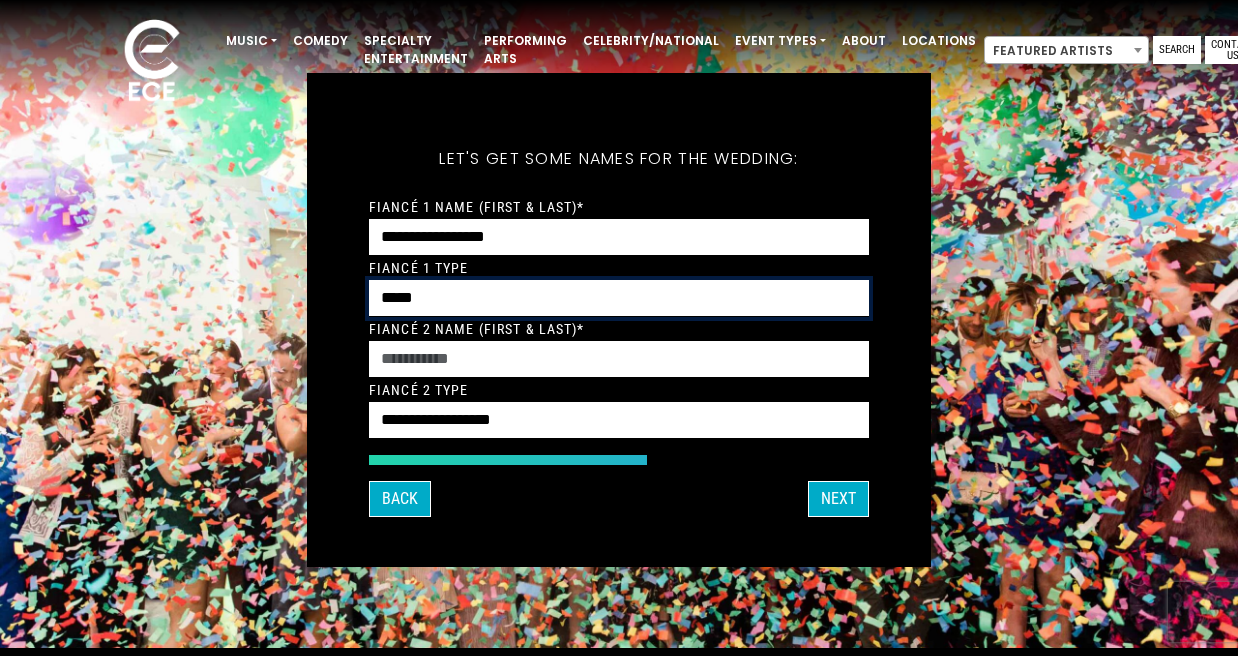 click on "**********" at bounding box center (619, 298) 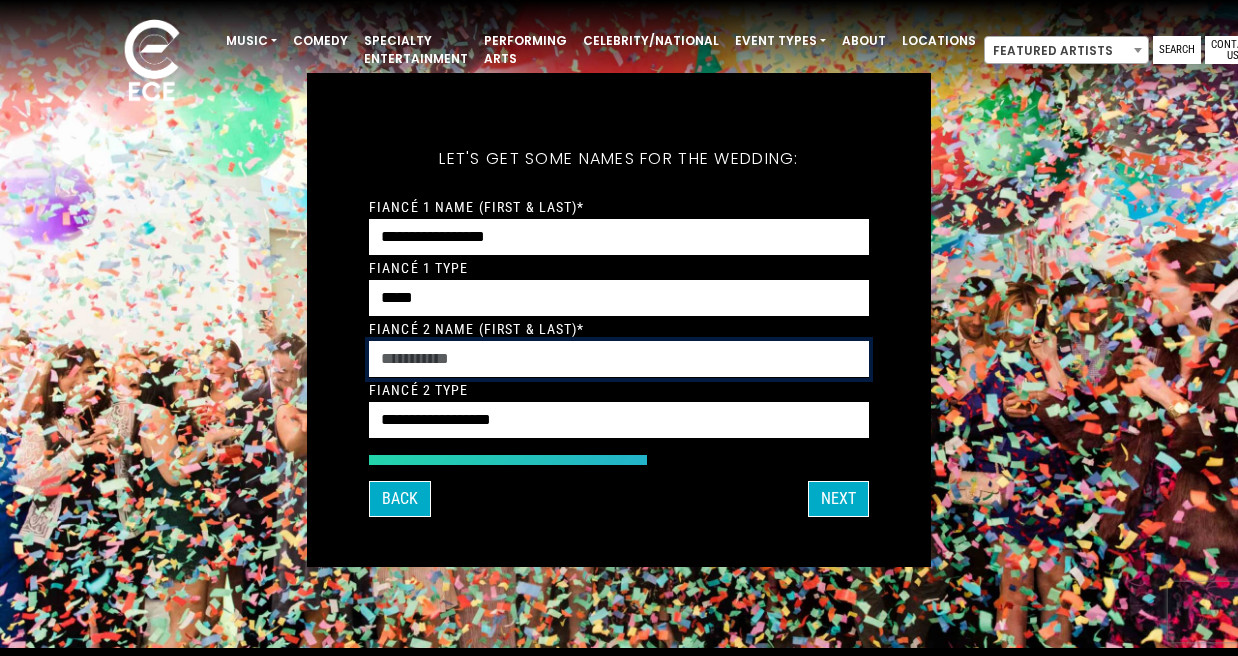 click on "Fiancé 2 Name (First & Last)*" at bounding box center [619, 359] 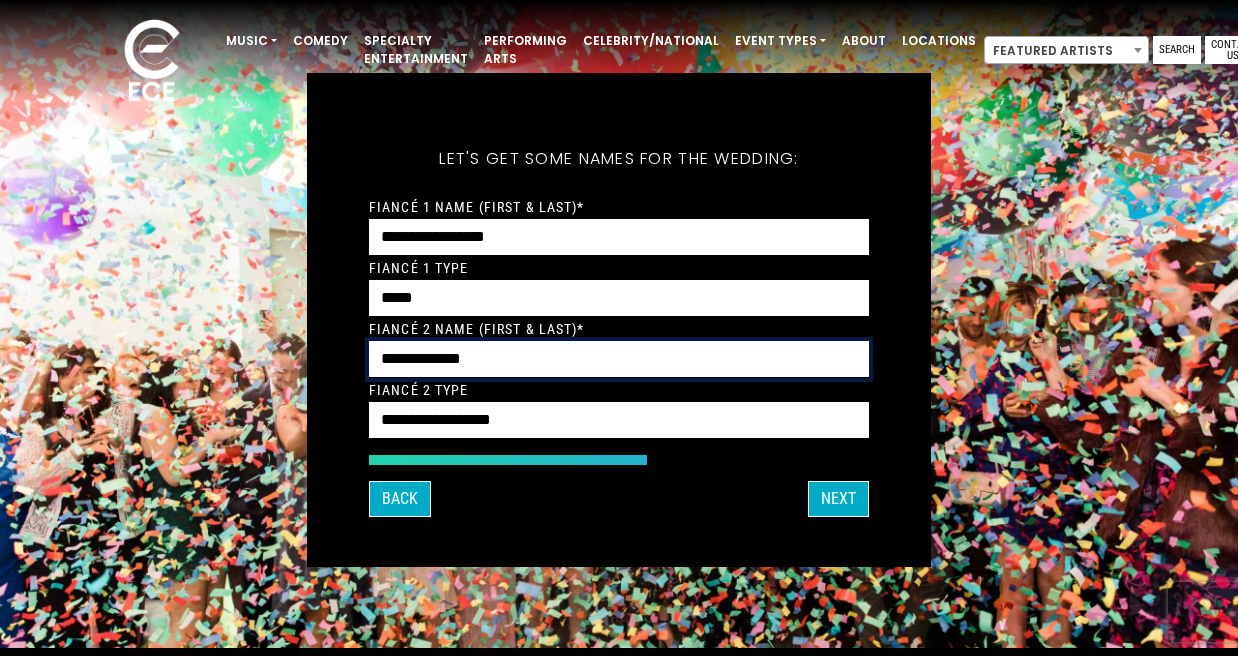 type on "**********" 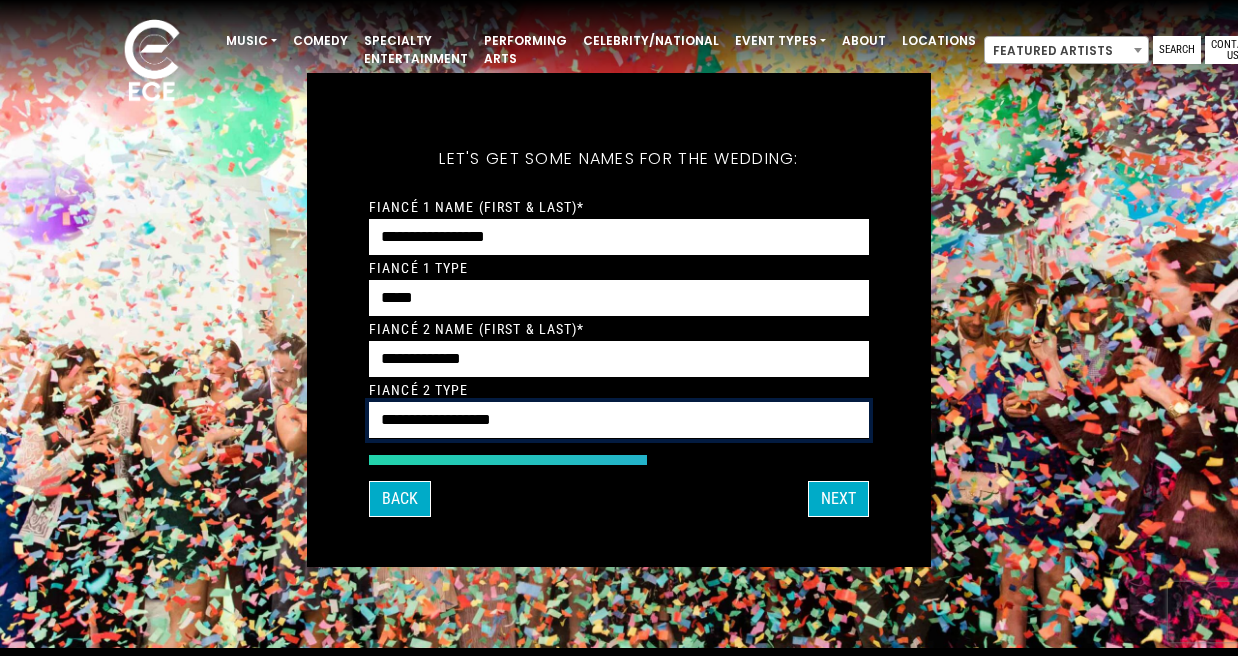 click on "**********" at bounding box center (619, 420) 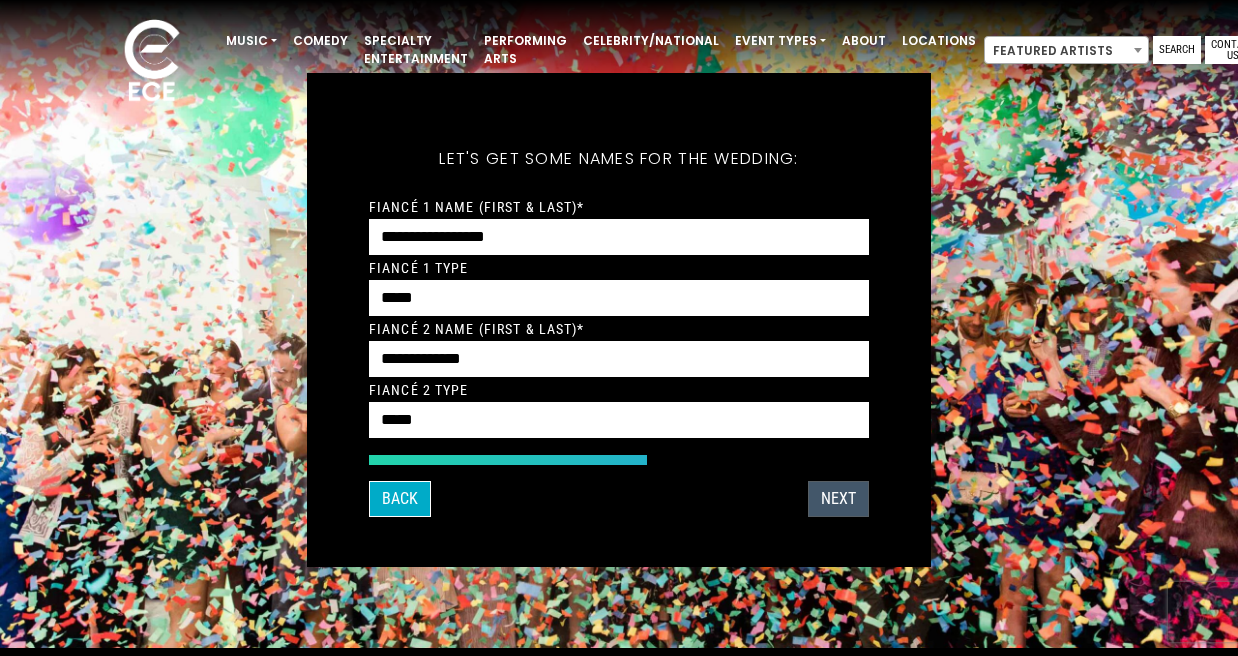 click on "Next" at bounding box center [838, 499] 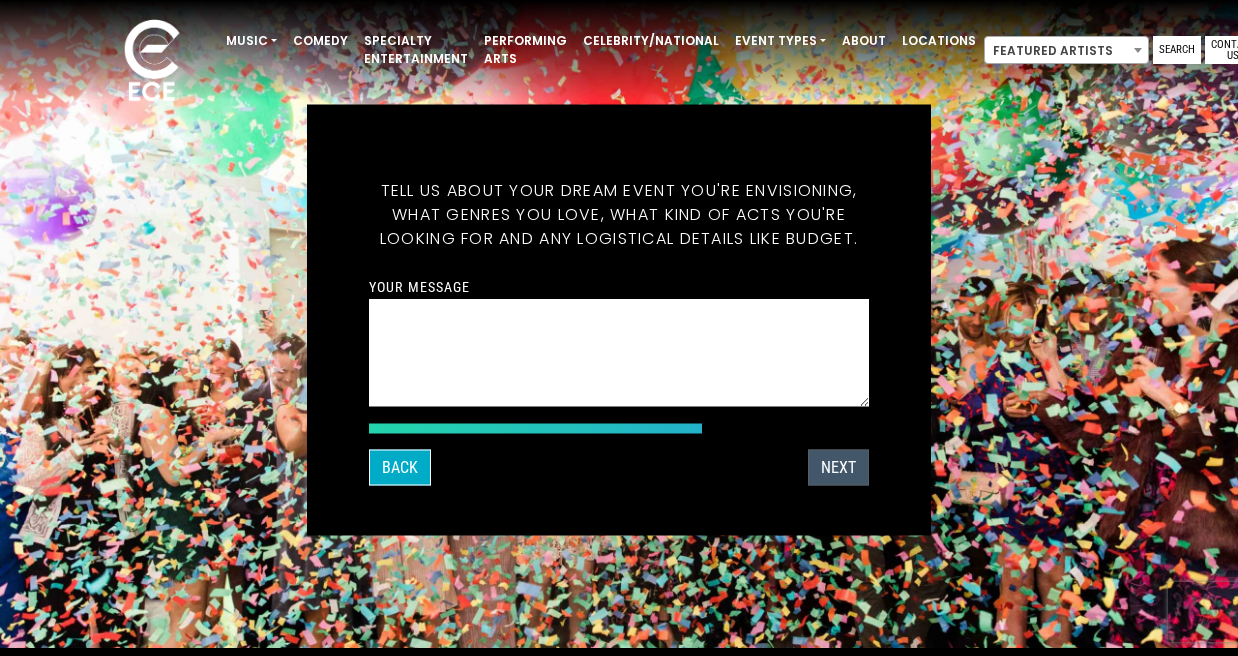 scroll, scrollTop: 39, scrollLeft: 0, axis: vertical 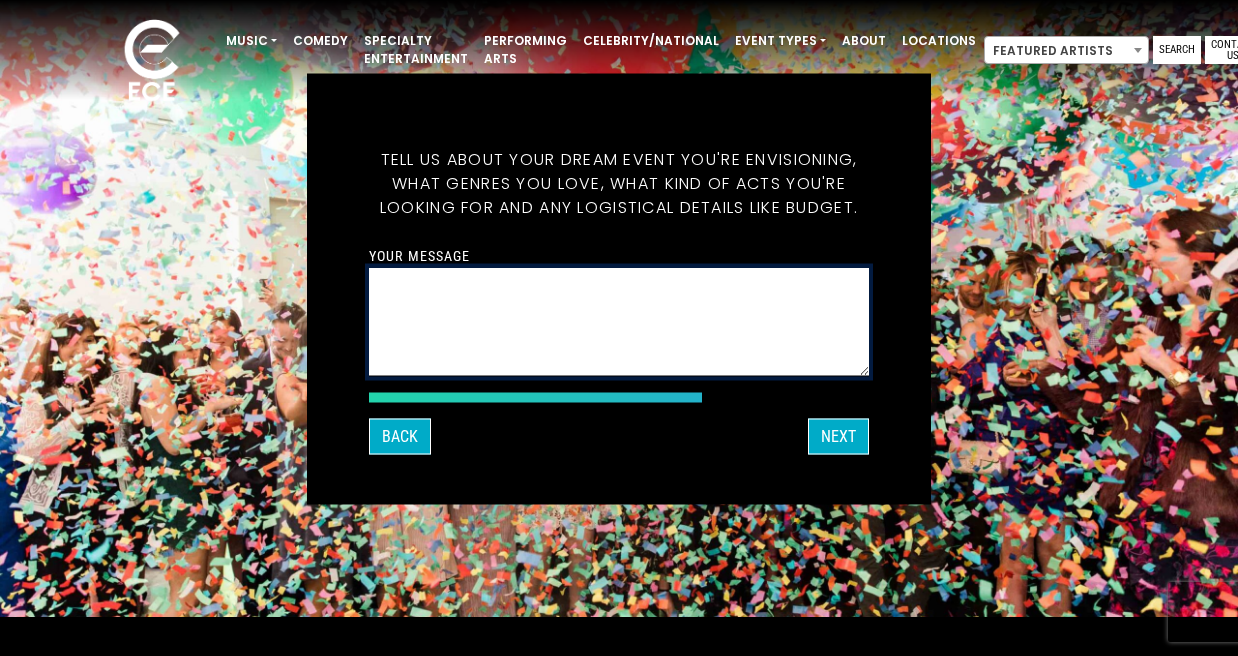 click on "Your message" at bounding box center [619, 322] 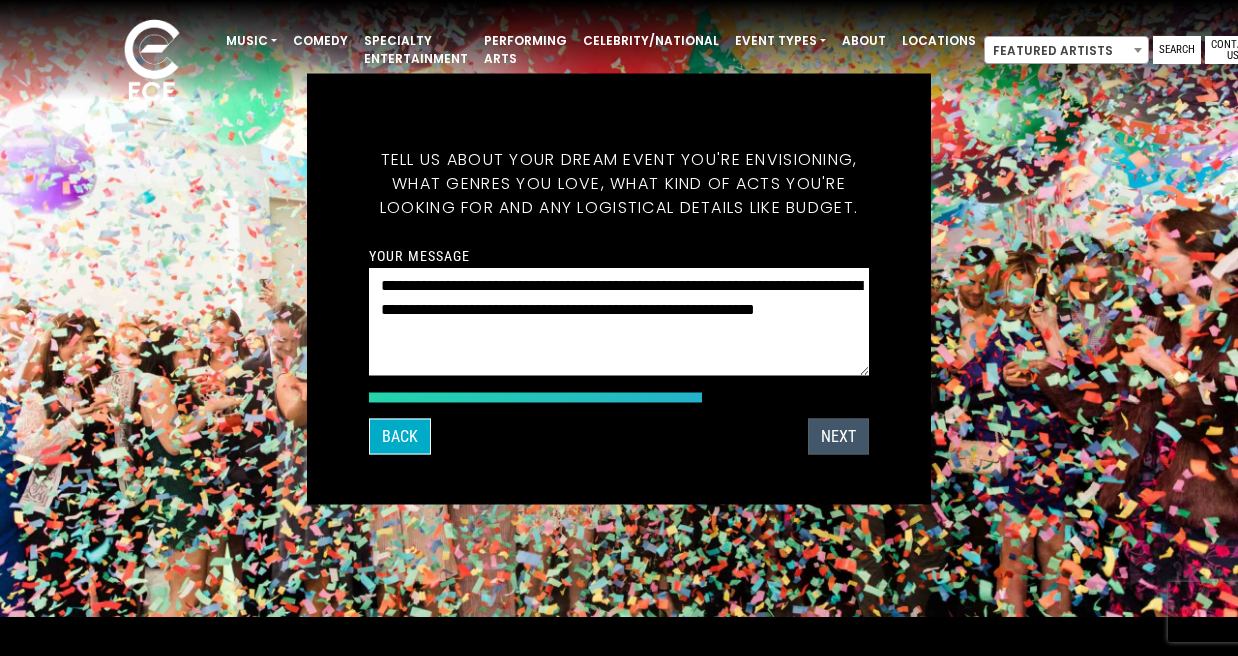 click on "Next" at bounding box center [838, 437] 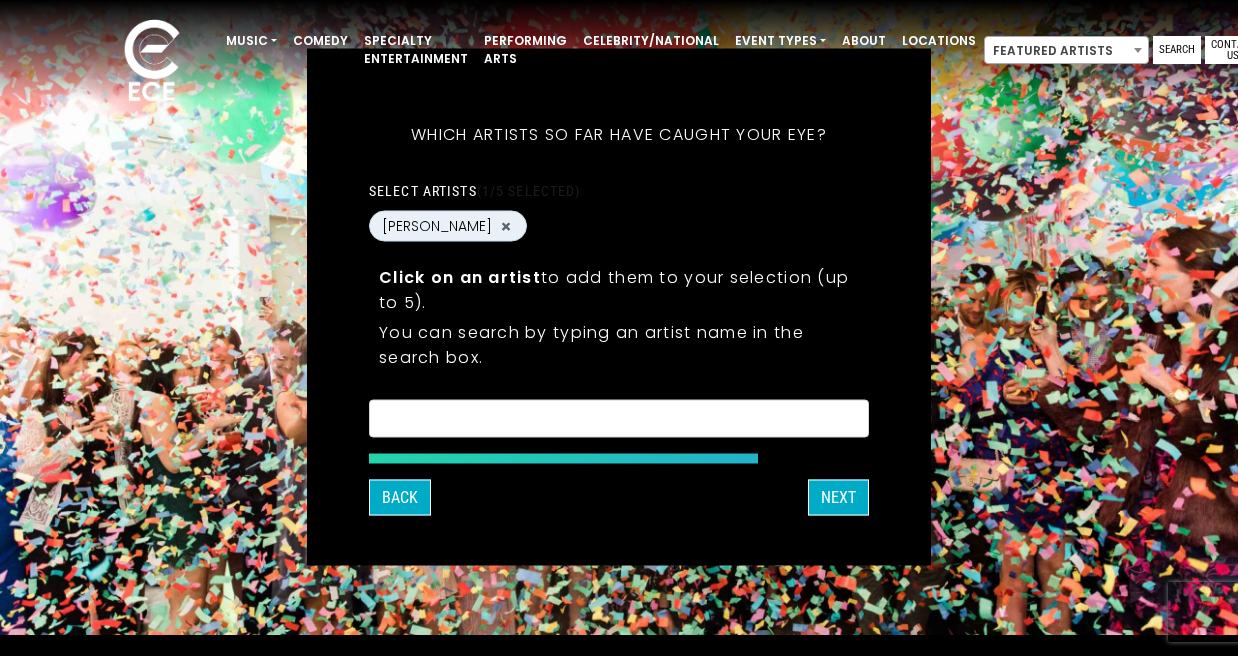scroll, scrollTop: 24, scrollLeft: 0, axis: vertical 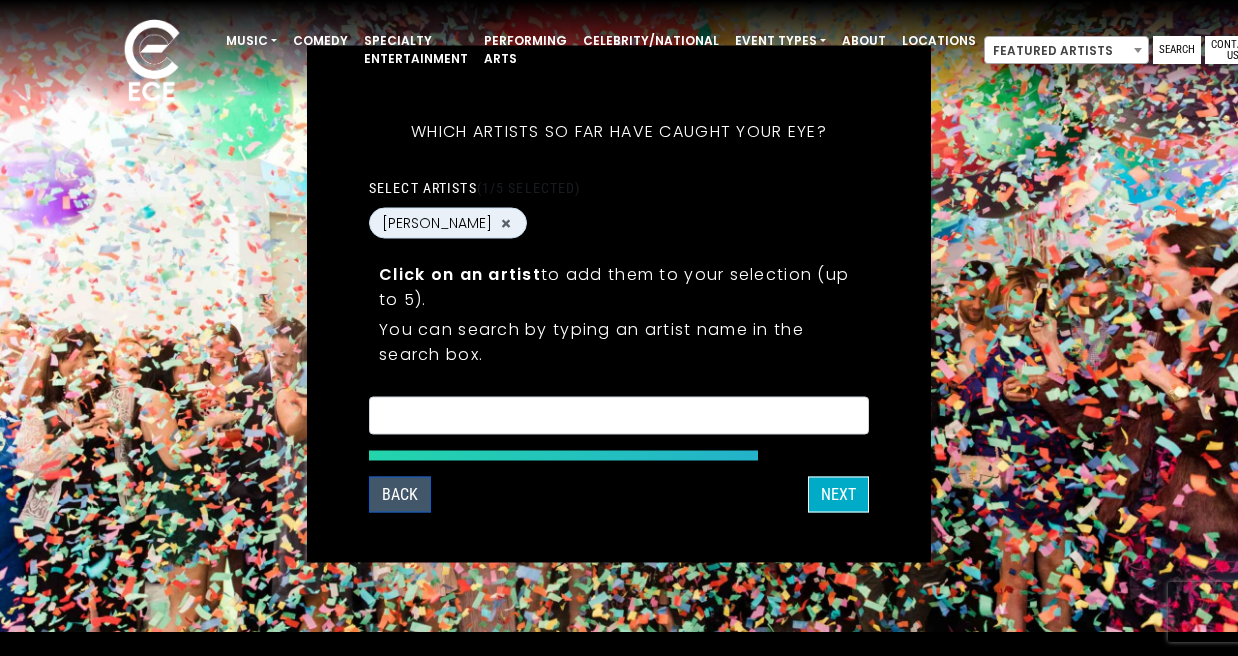 click on "Back" at bounding box center (400, 495) 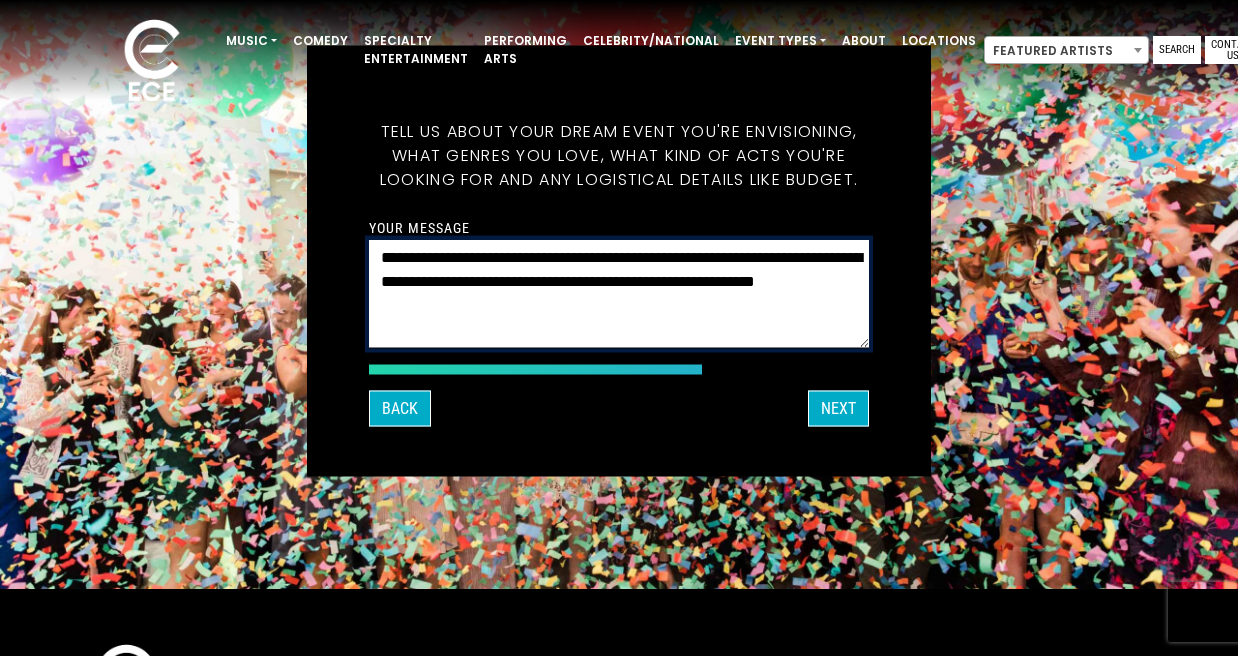 click on "**********" at bounding box center (619, 294) 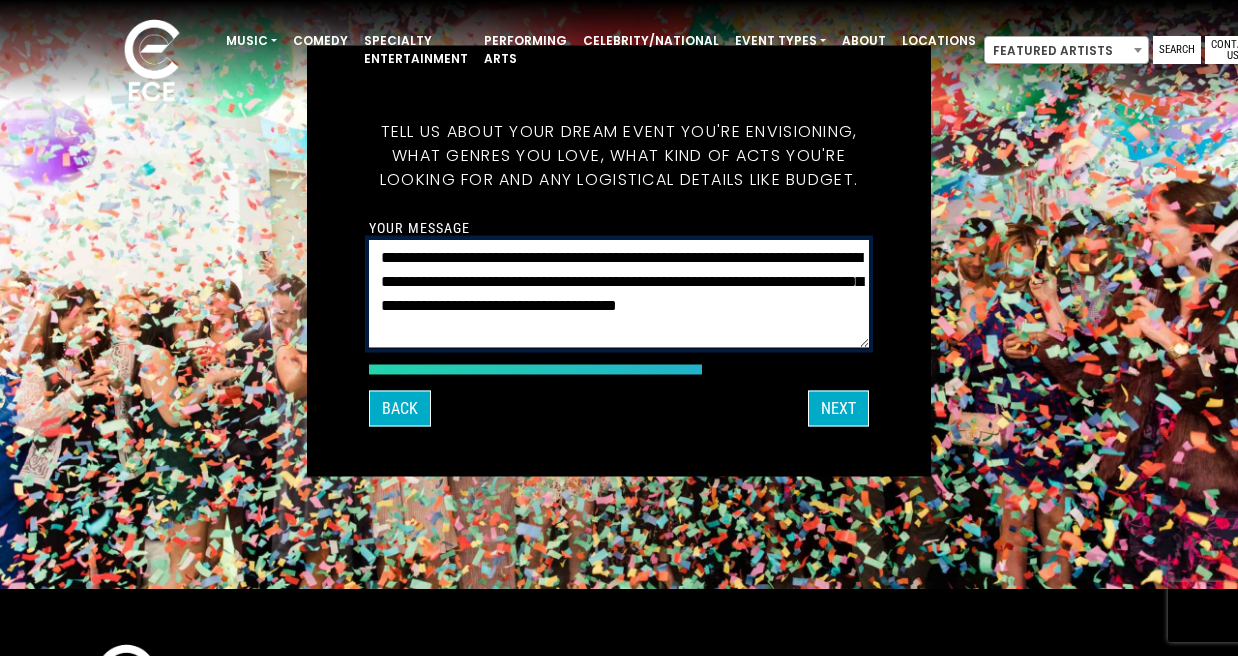 type on "**********" 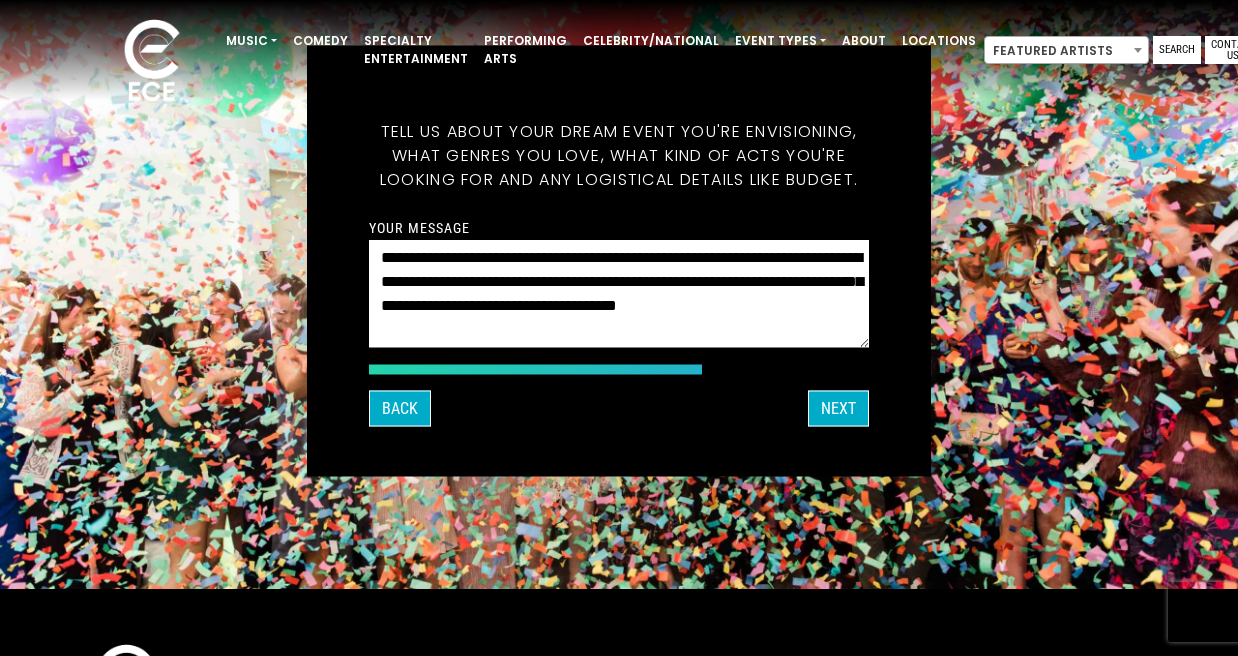click on "What's your first and last name?
Thanks  [PERSON_NAME], ! What's your email and the best number to reach you at?
Great! Now tell us a little about your event.
What kind of event is it?
Let's get some names for the wedding:
*" at bounding box center (619, 261) 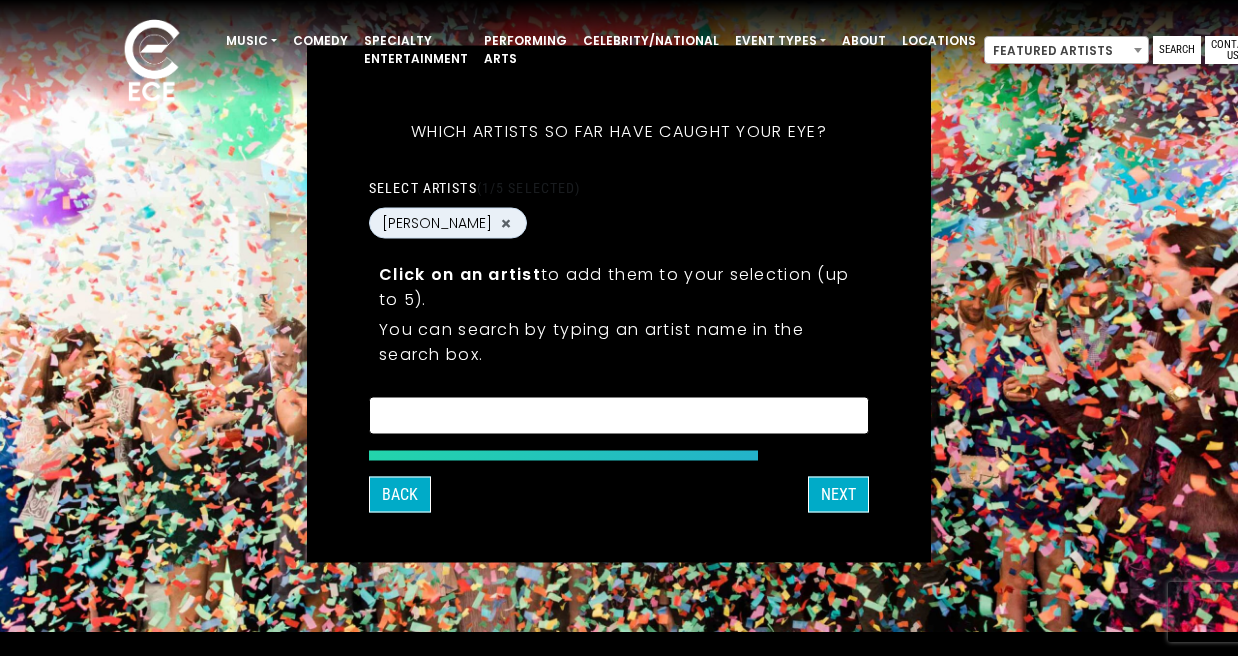 click at bounding box center [619, 415] 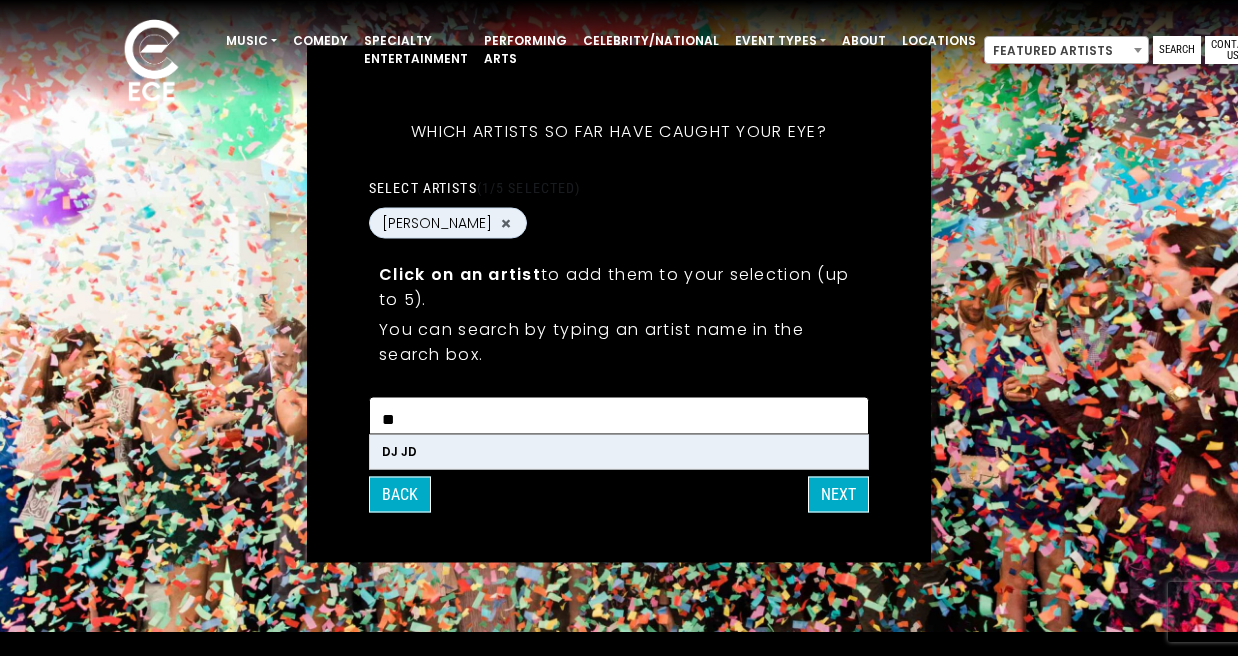 scroll, scrollTop: 0, scrollLeft: 0, axis: both 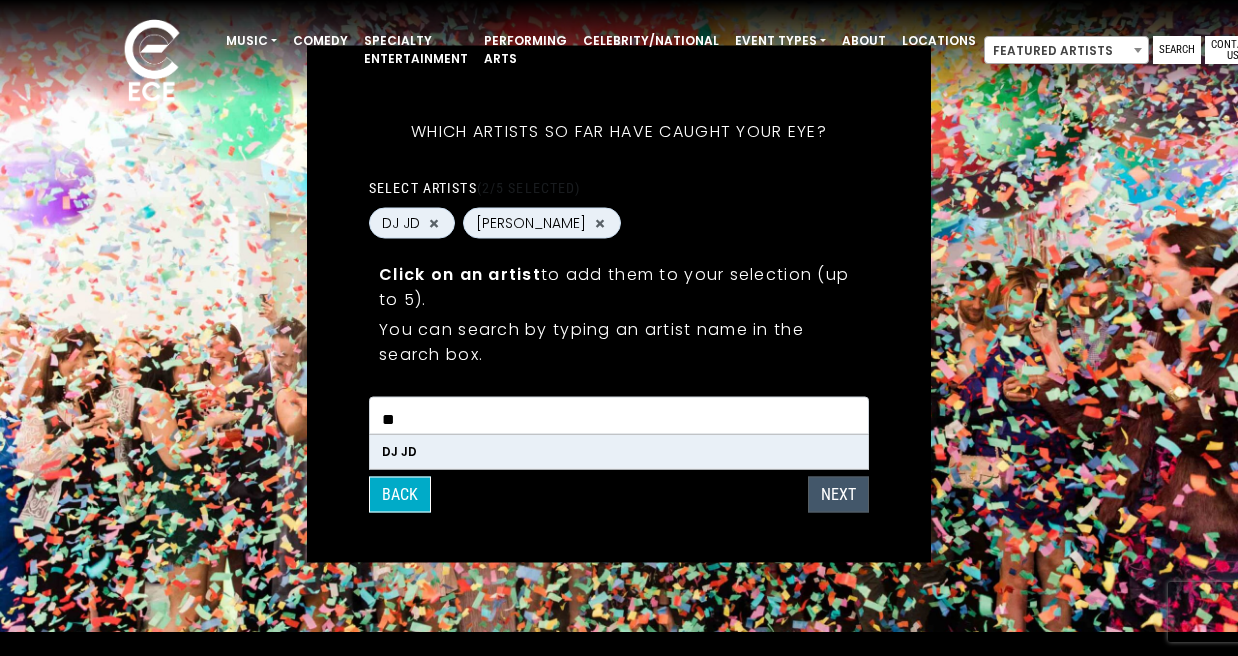 type 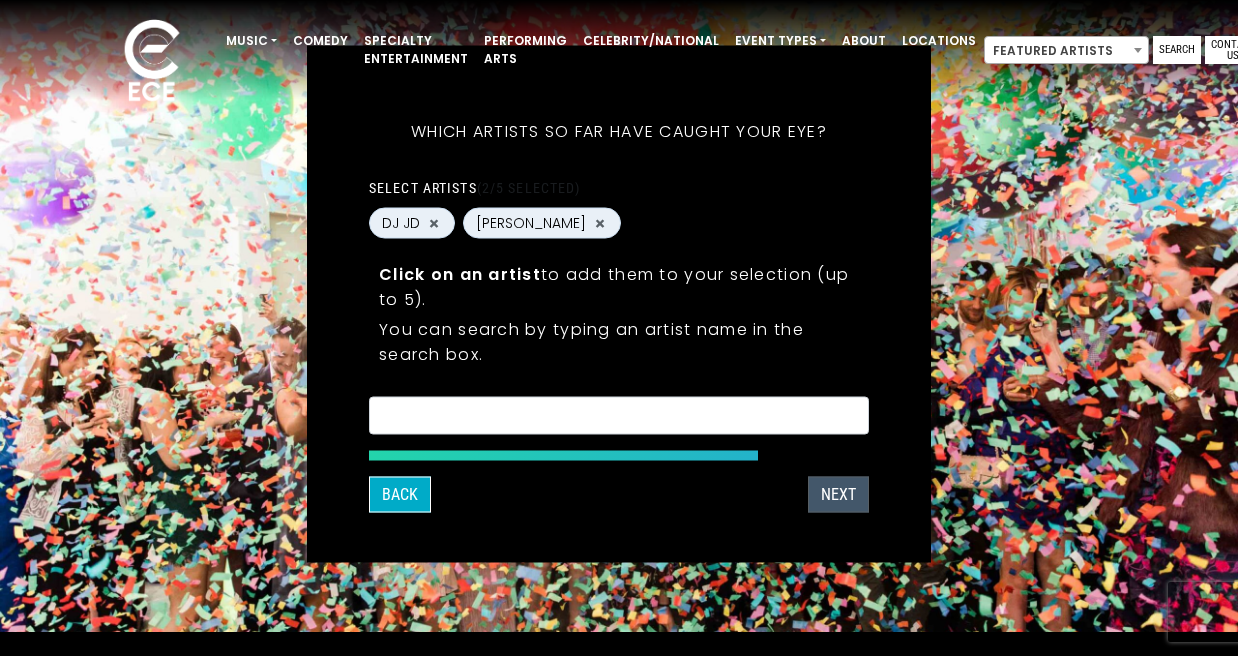 click on "NEXT" at bounding box center [838, 495] 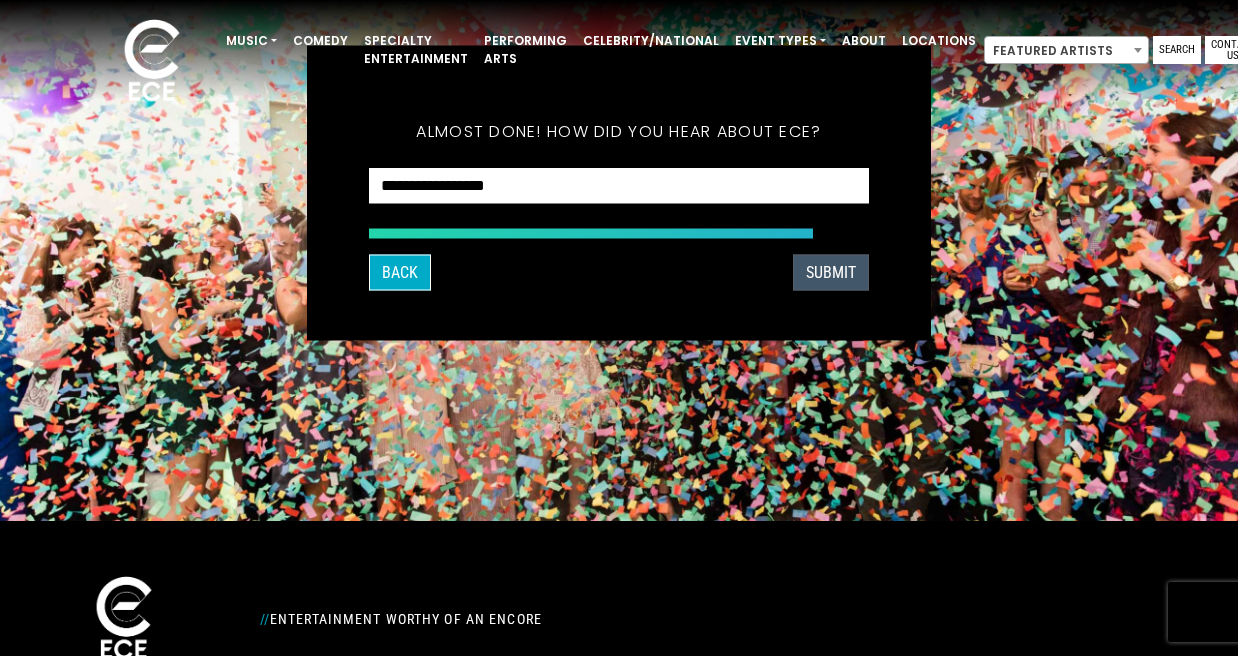 scroll, scrollTop: 0, scrollLeft: 0, axis: both 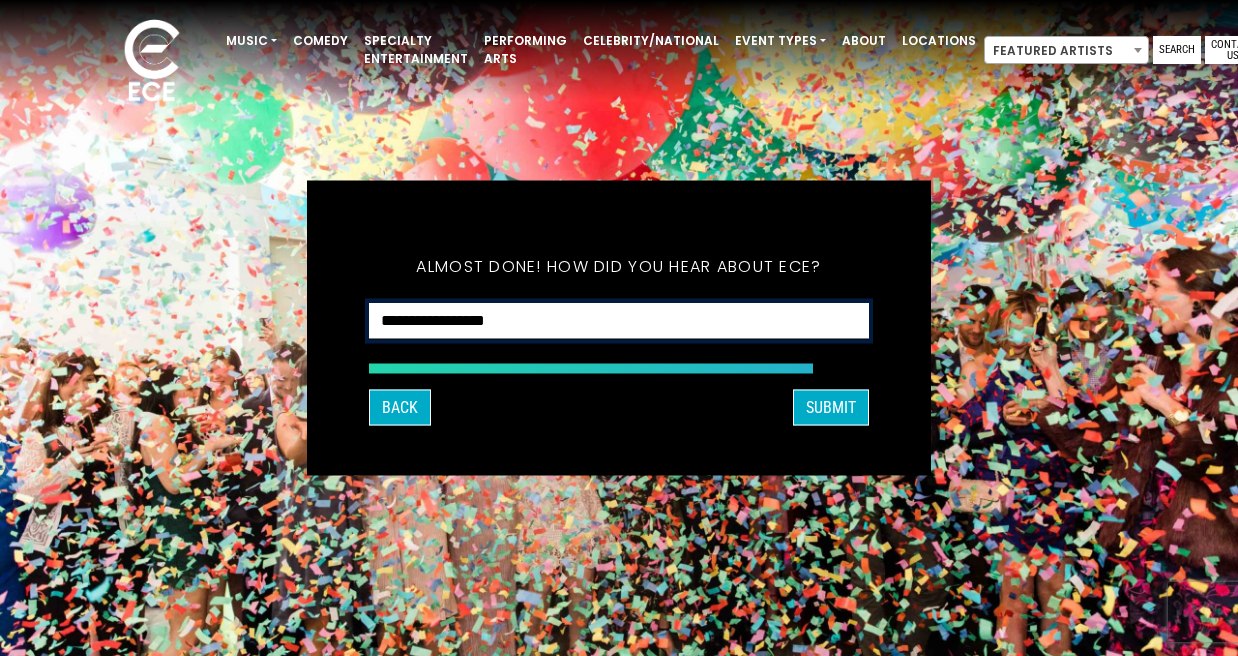 click on "**********" at bounding box center (619, 321) 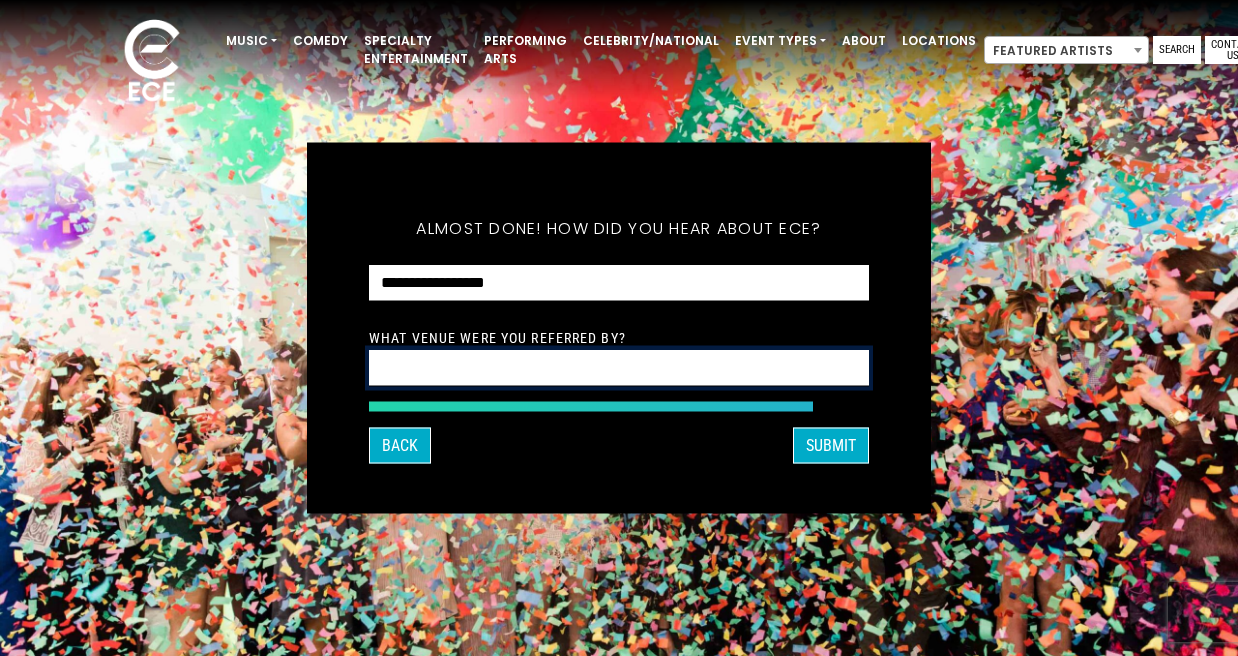 click at bounding box center (619, 368) 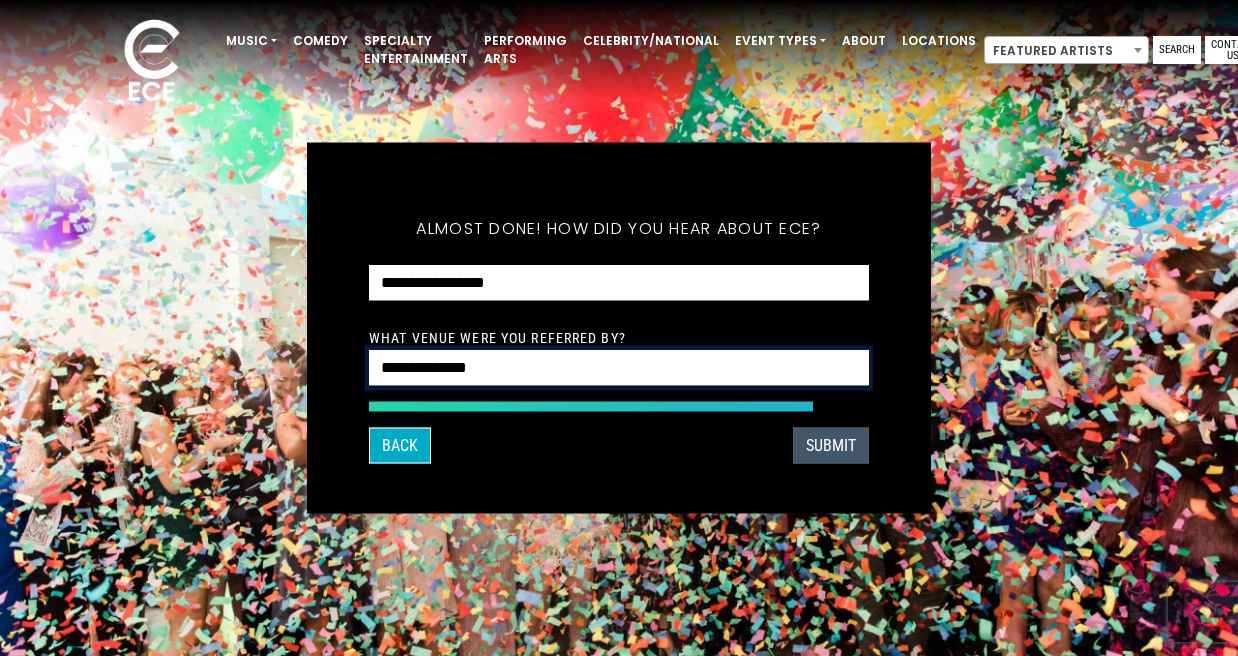 type on "**********" 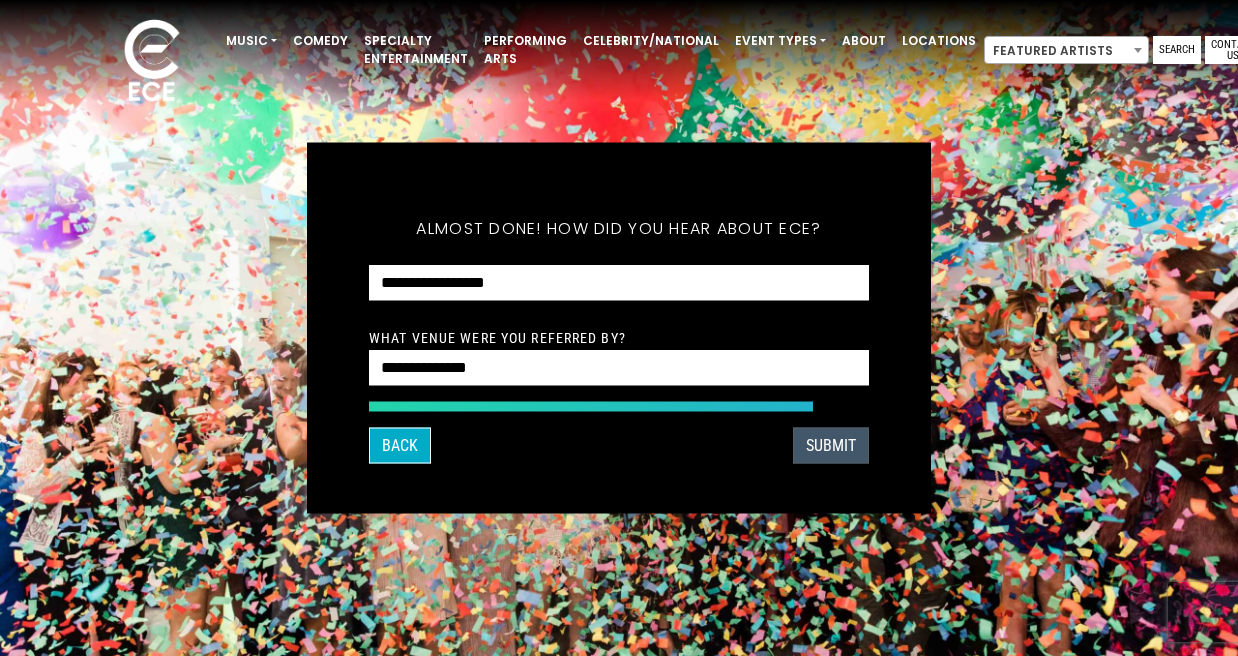 click on "SUBMIT" at bounding box center [831, 446] 